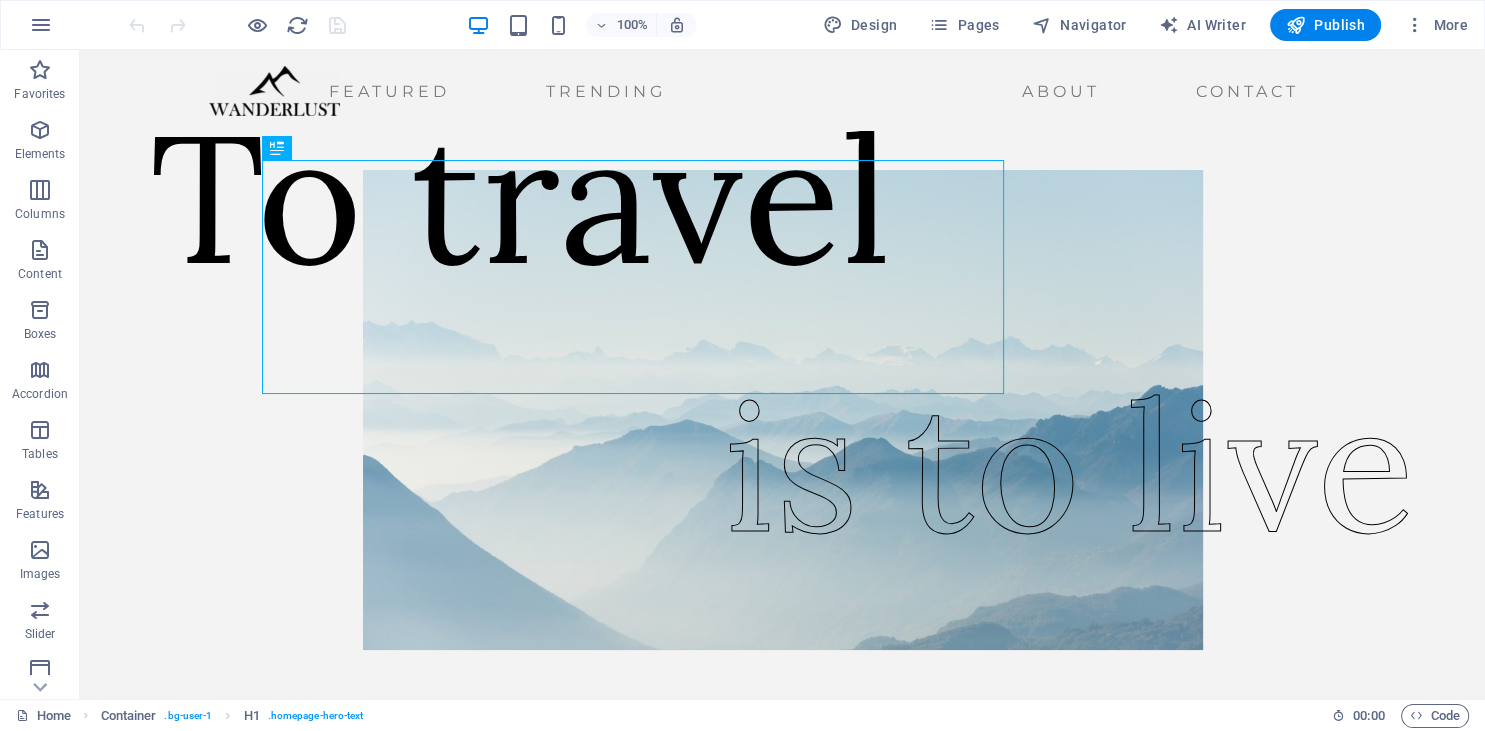 scroll, scrollTop: 0, scrollLeft: 0, axis: both 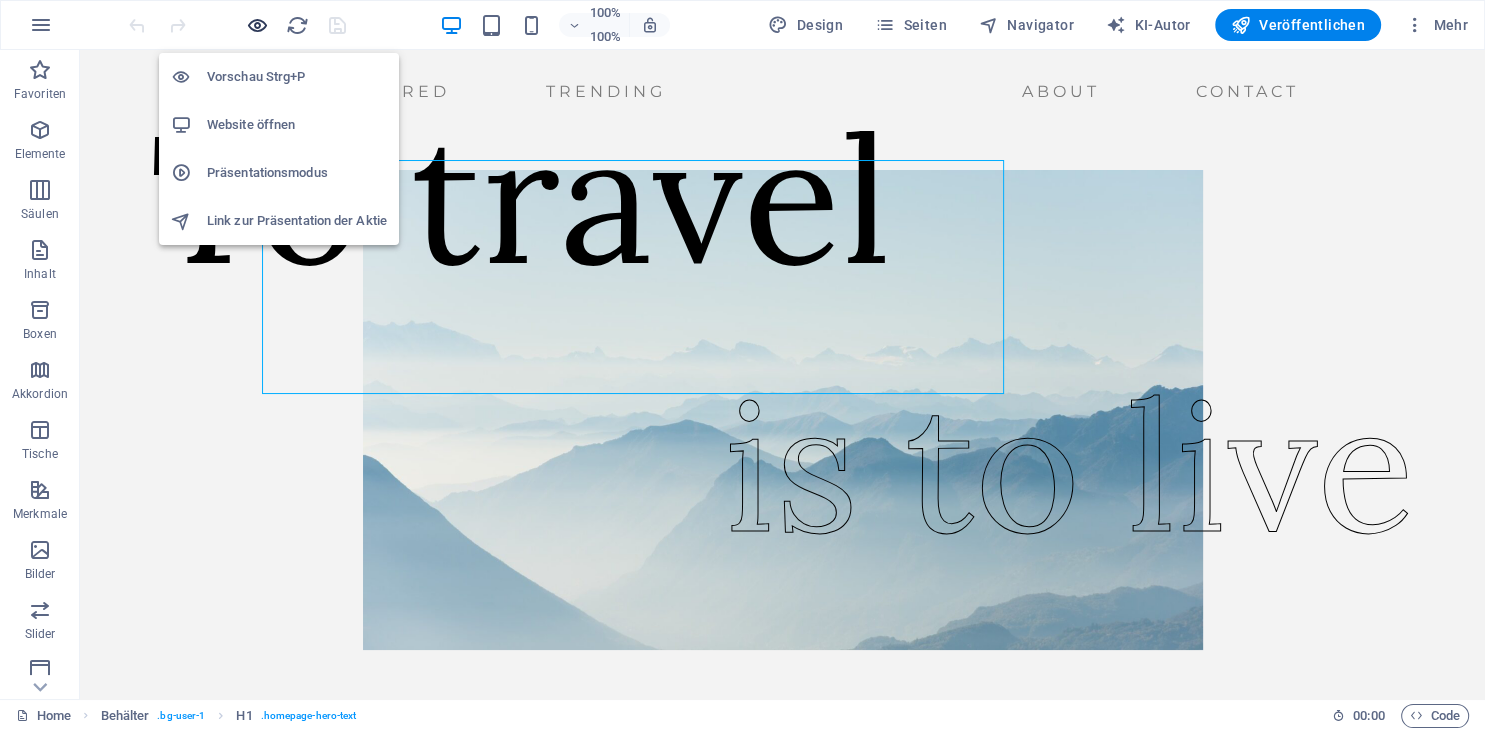 click at bounding box center [257, 25] 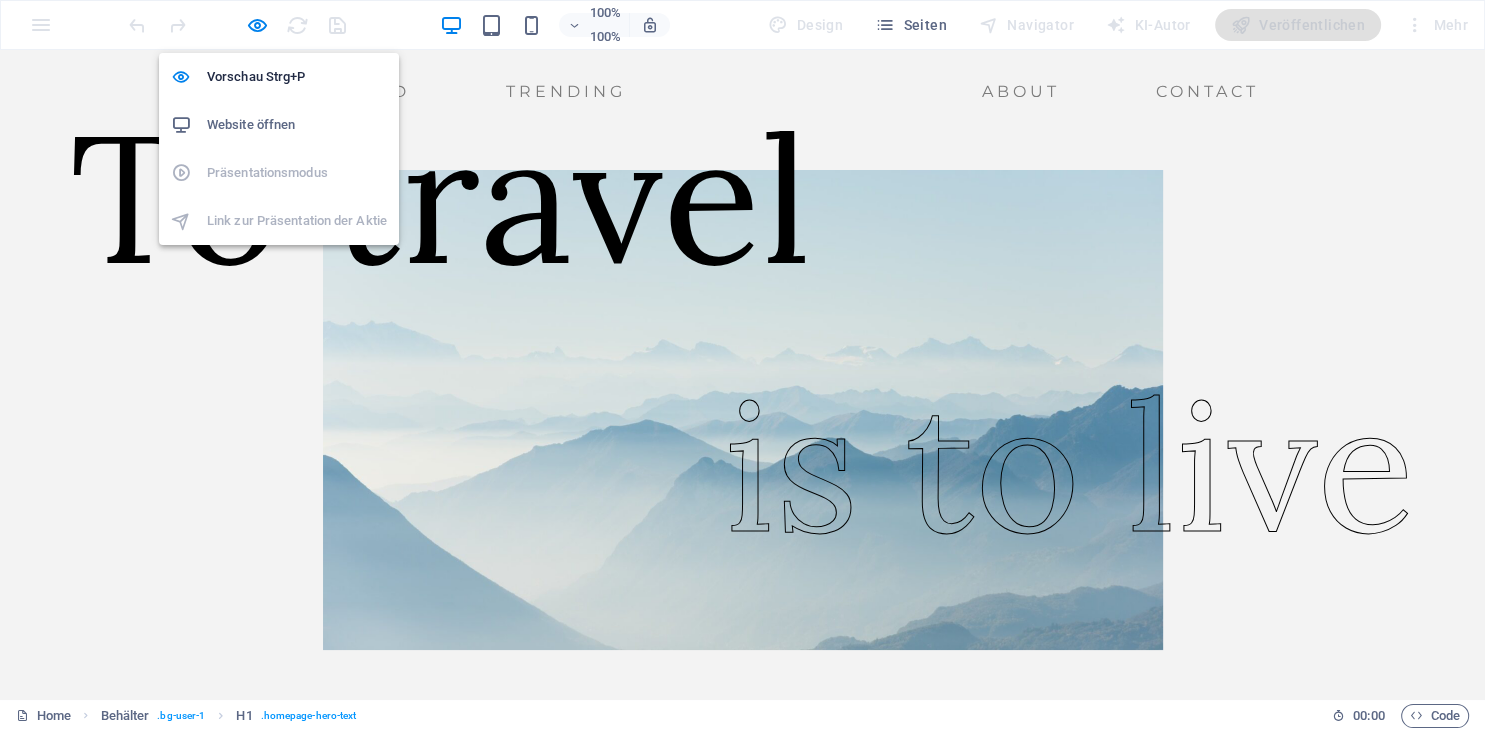 click on "Website öffnen" at bounding box center [297, 125] 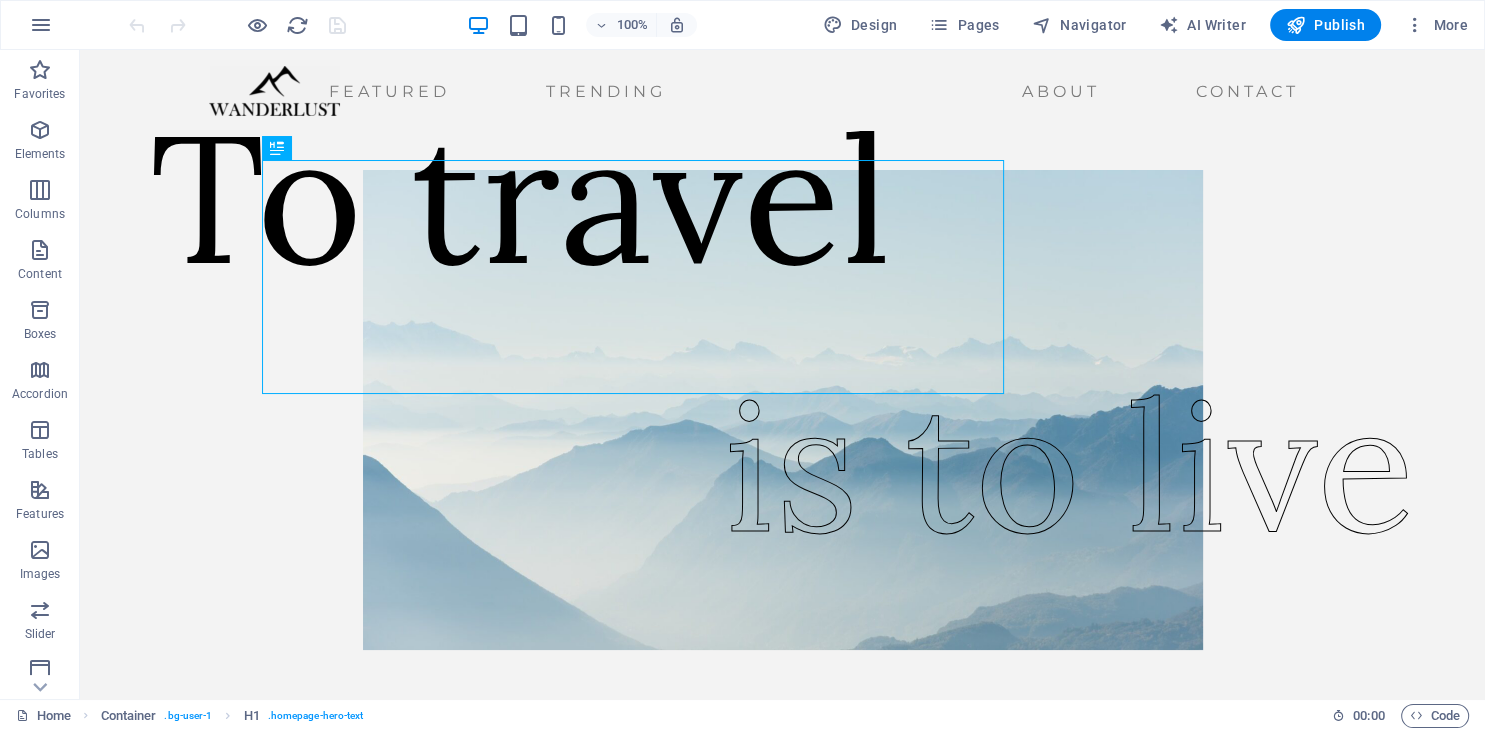 scroll, scrollTop: 0, scrollLeft: 0, axis: both 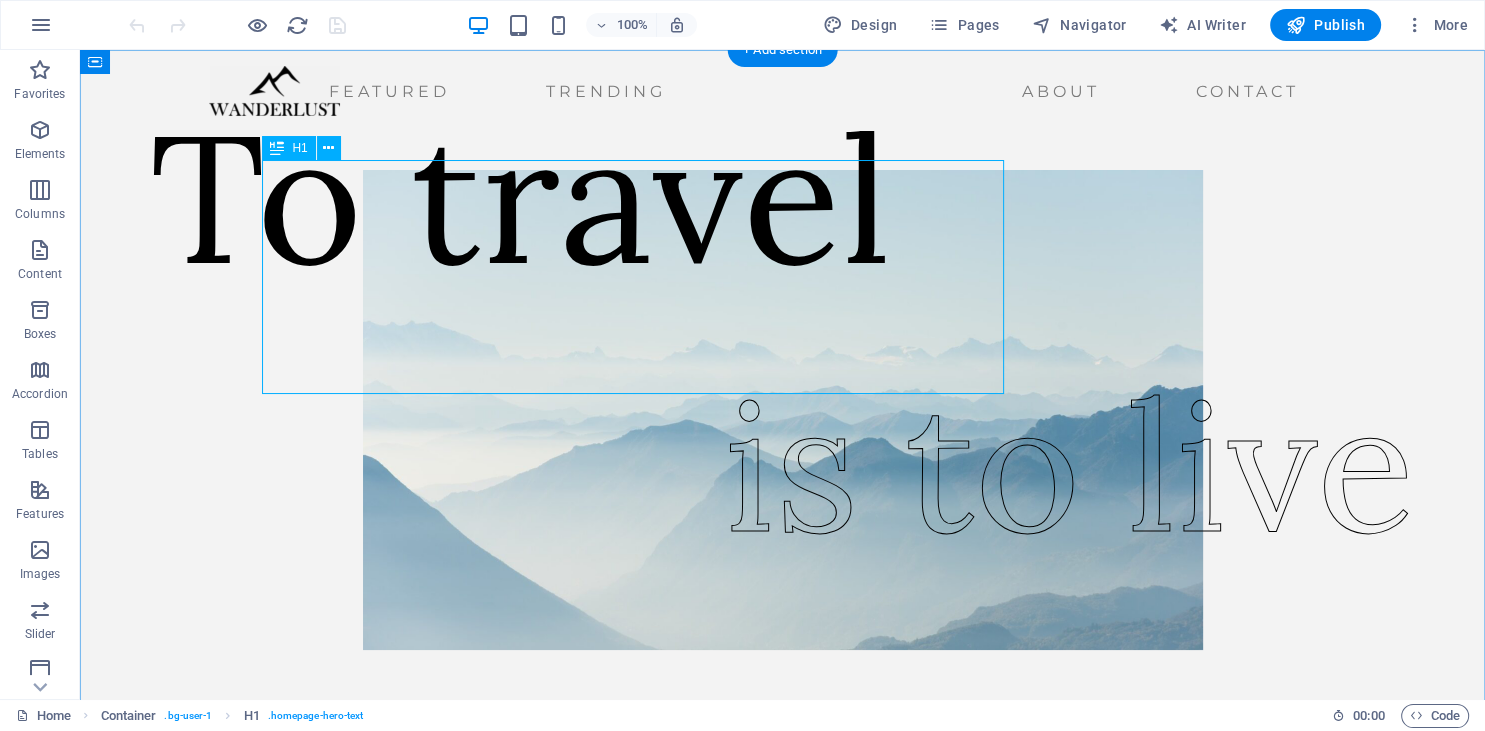 click on "To travel" at bounding box center [521, 197] 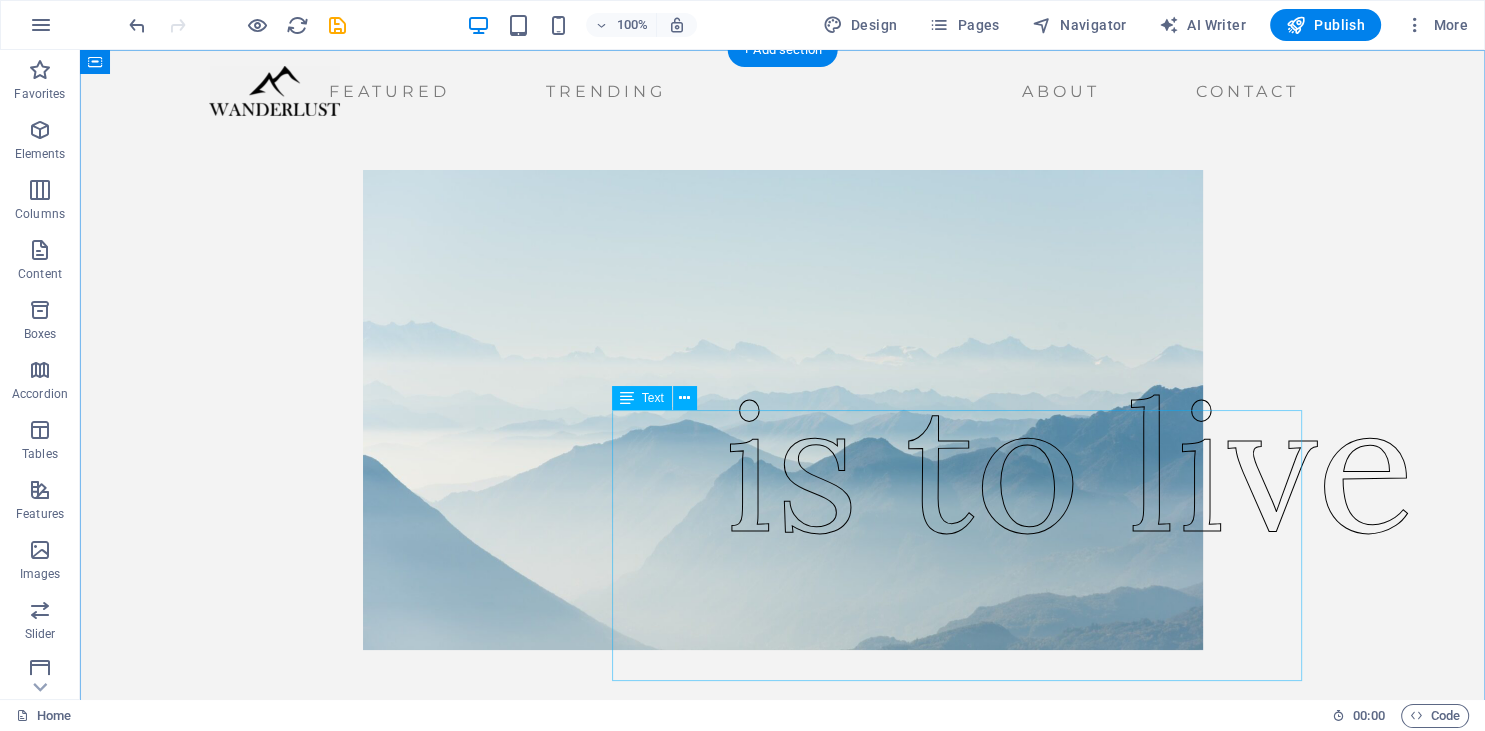 click on "is to live" at bounding box center [1069, 466] 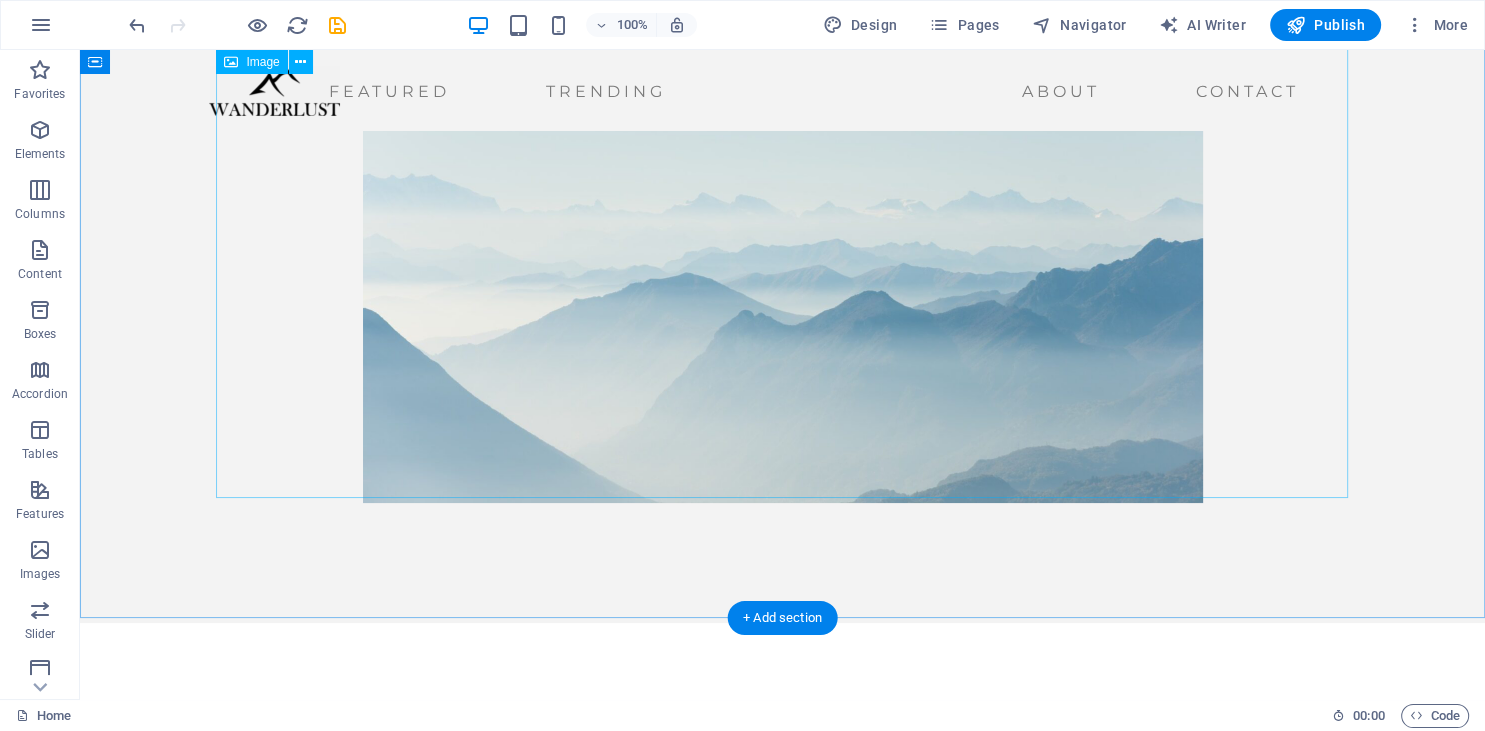 scroll, scrollTop: 0, scrollLeft: 0, axis: both 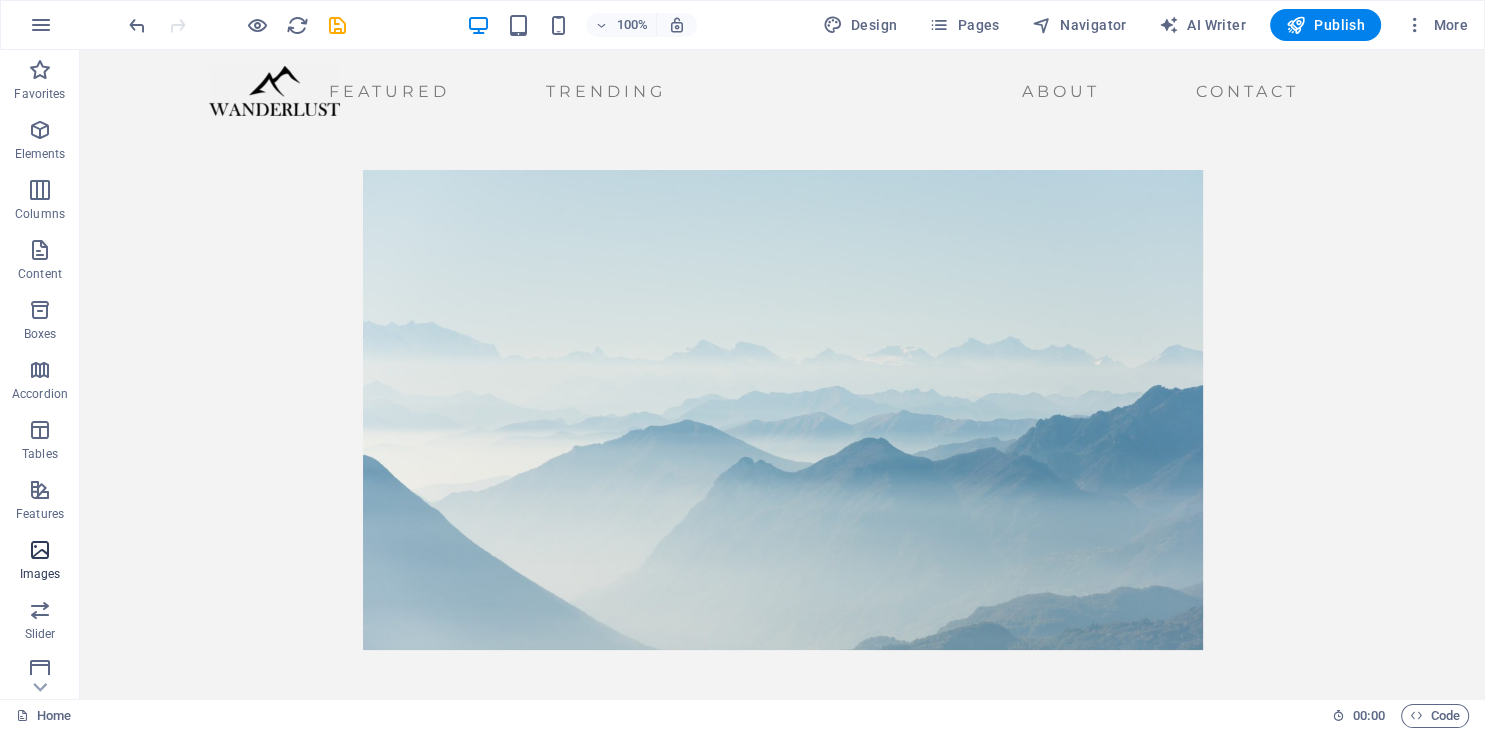 click on "Images" at bounding box center (40, 574) 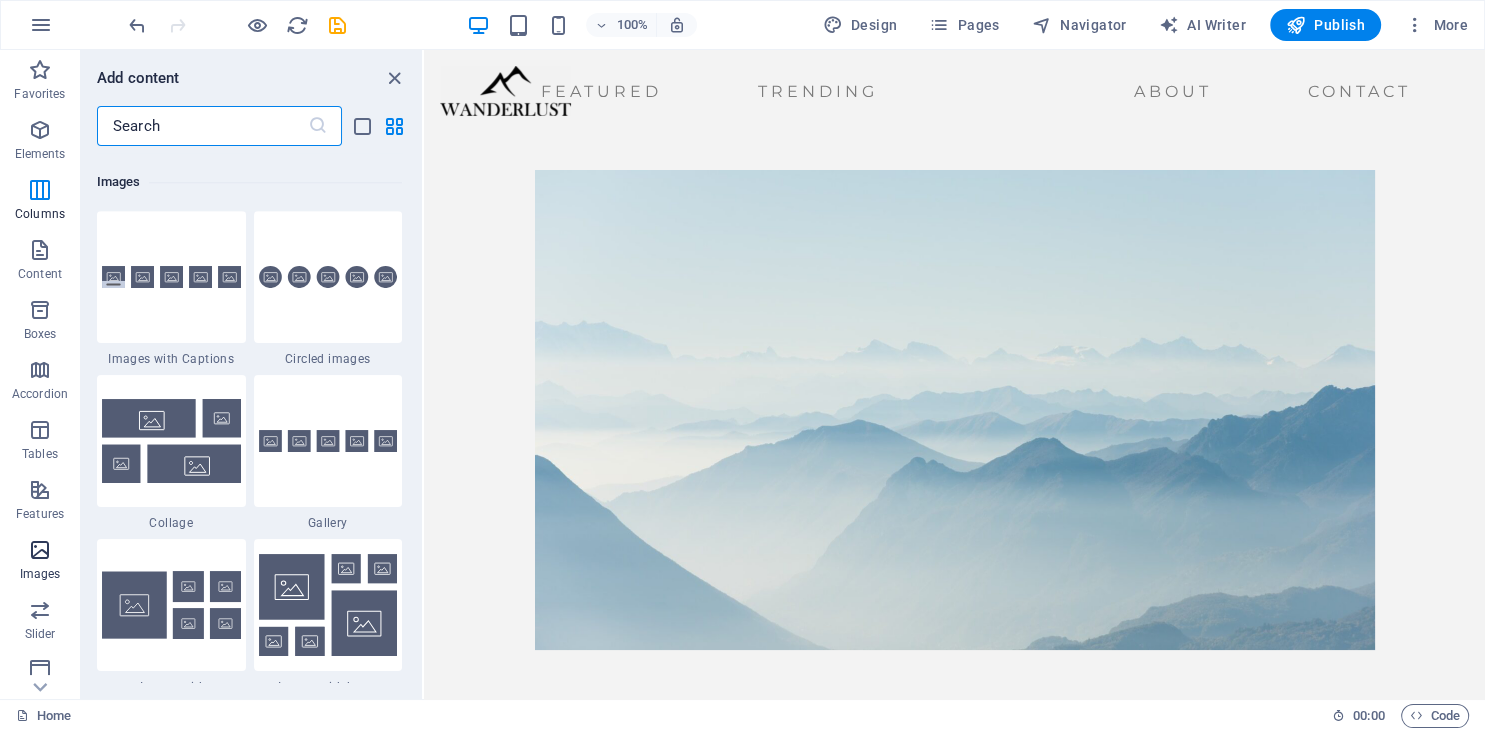 scroll, scrollTop: 9976, scrollLeft: 0, axis: vertical 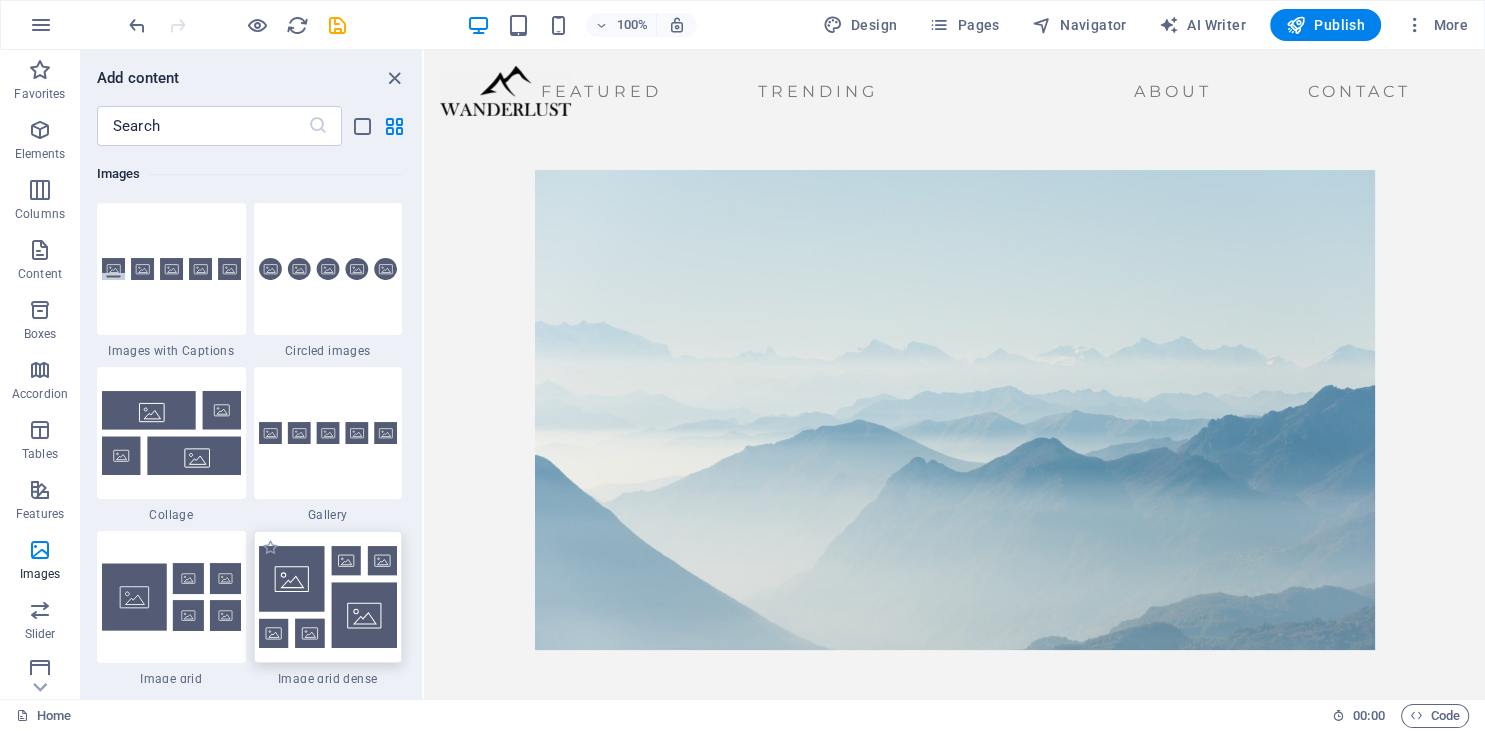 click at bounding box center (328, 597) 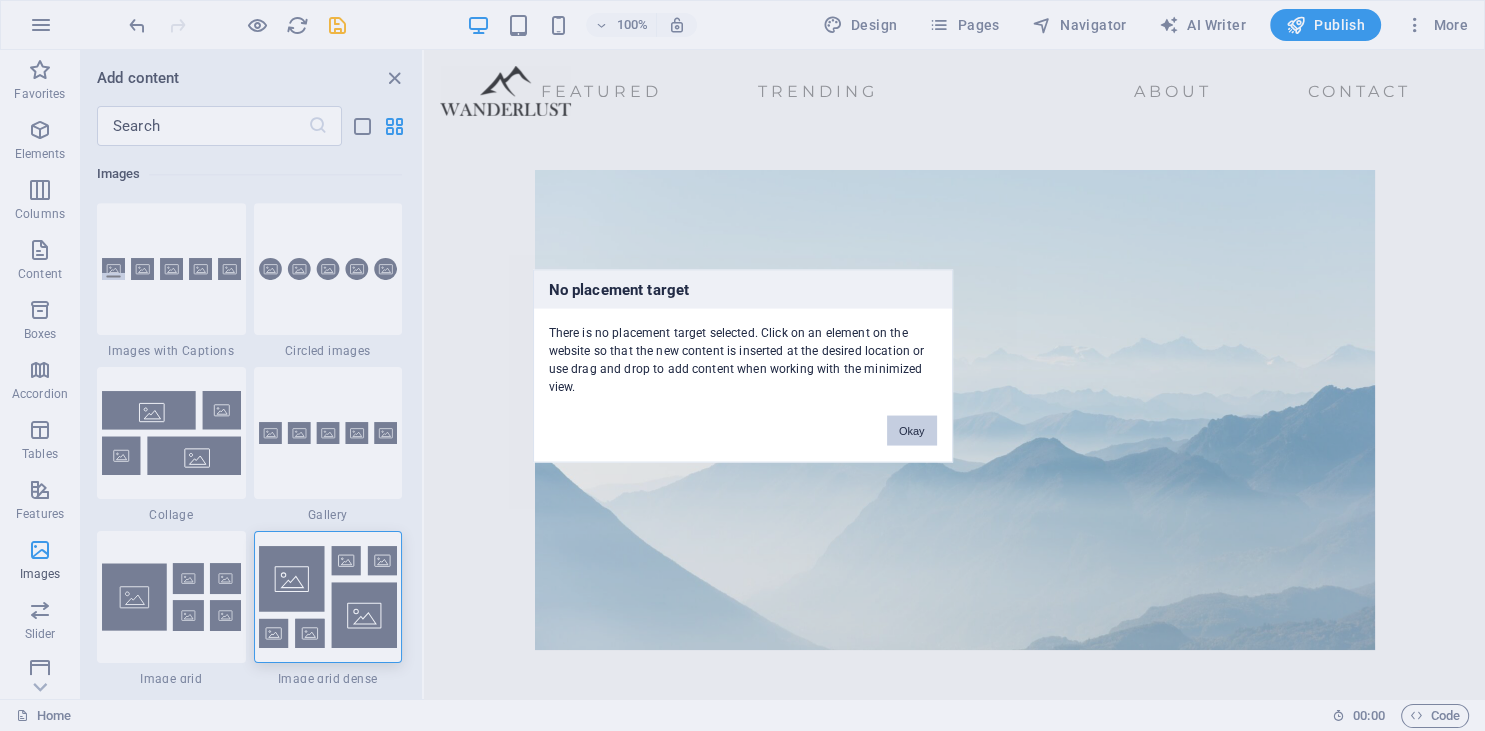 click on "Okay" at bounding box center [912, 430] 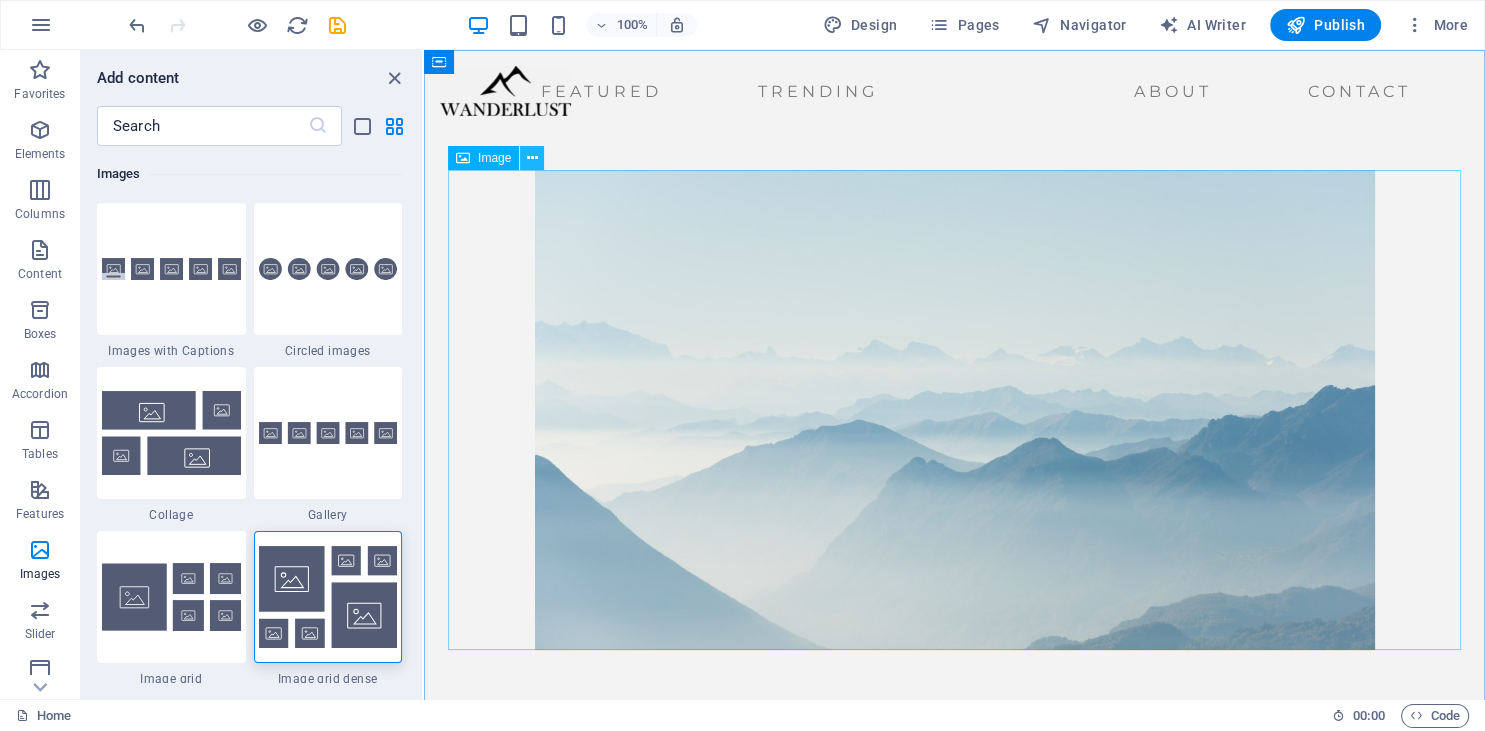 click at bounding box center [532, 158] 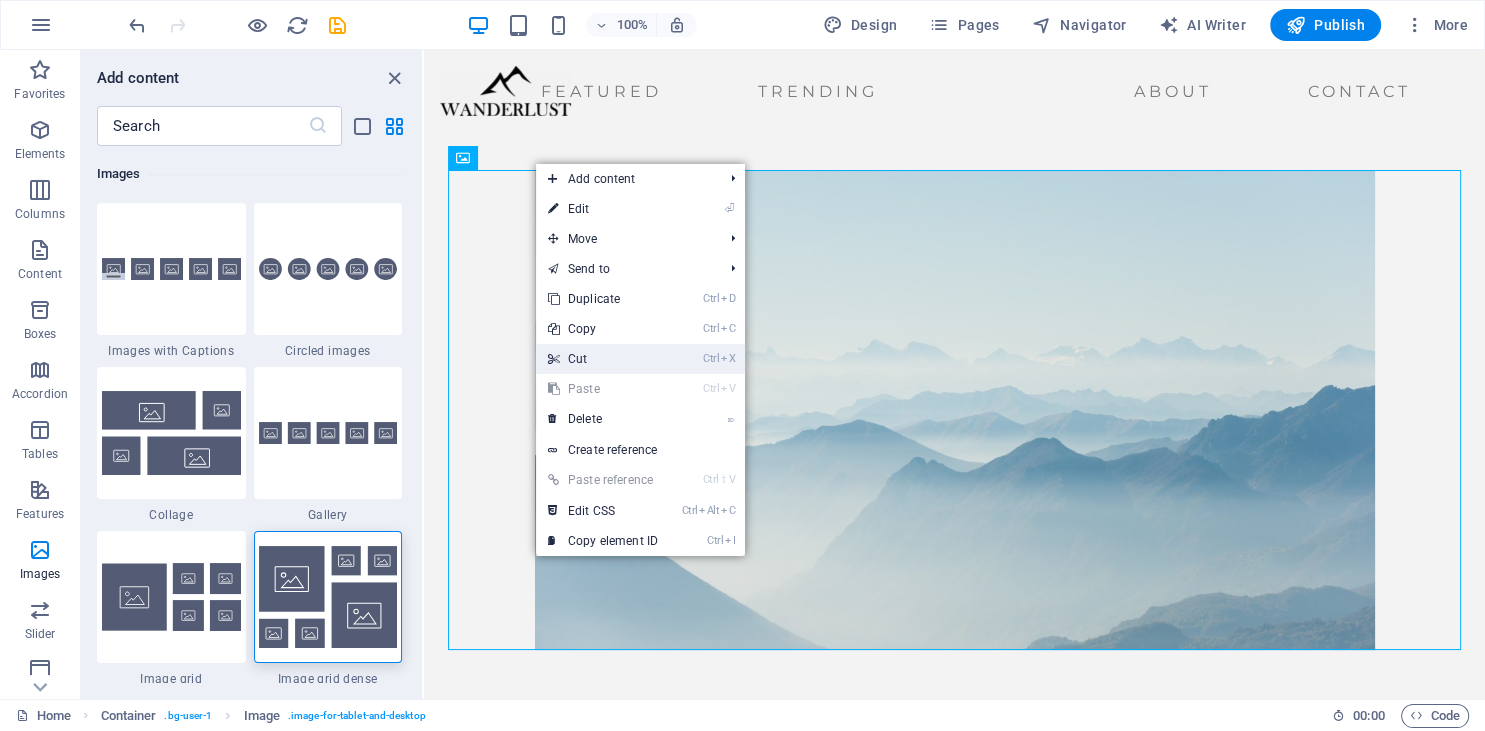 click on "Ctrl X  Cut" at bounding box center [603, 359] 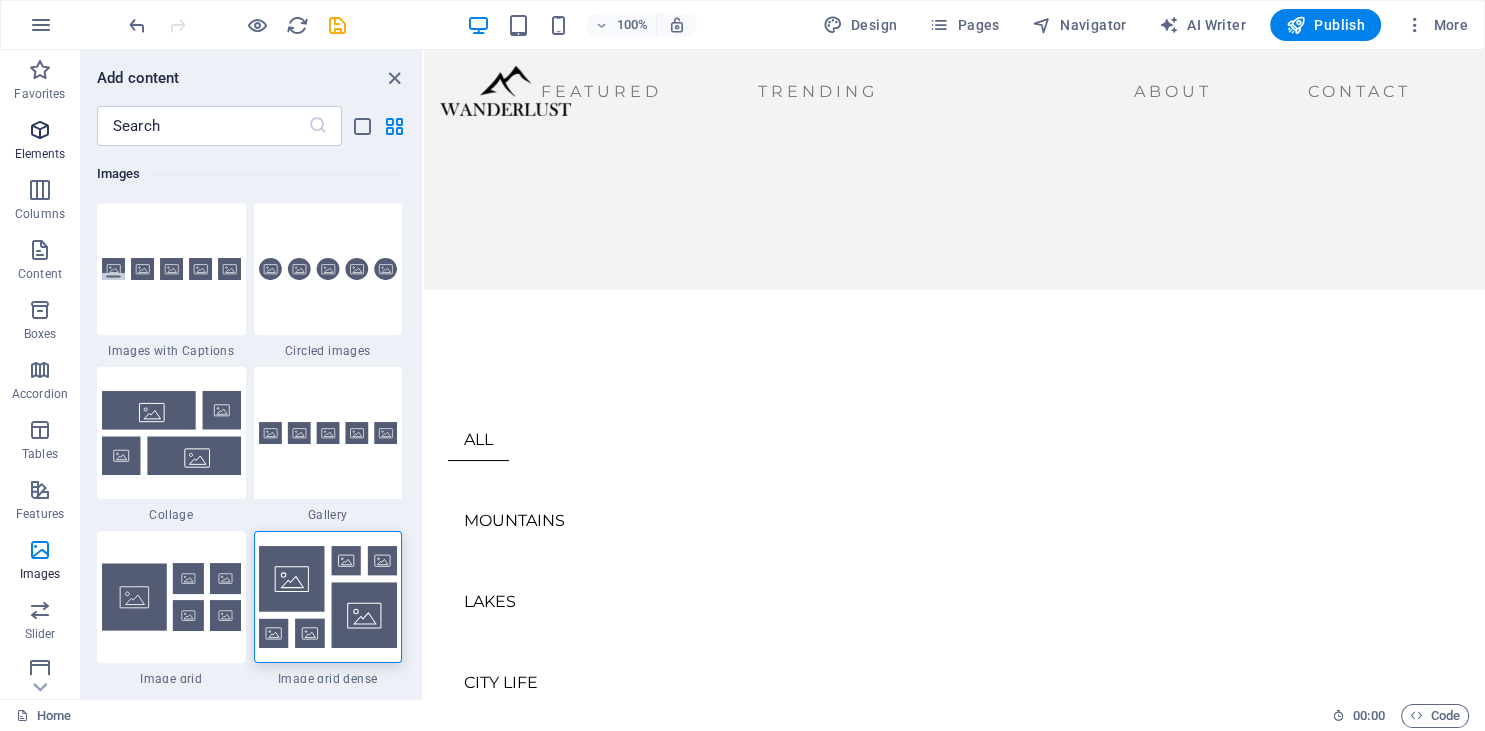 click on "Elements" at bounding box center [40, 154] 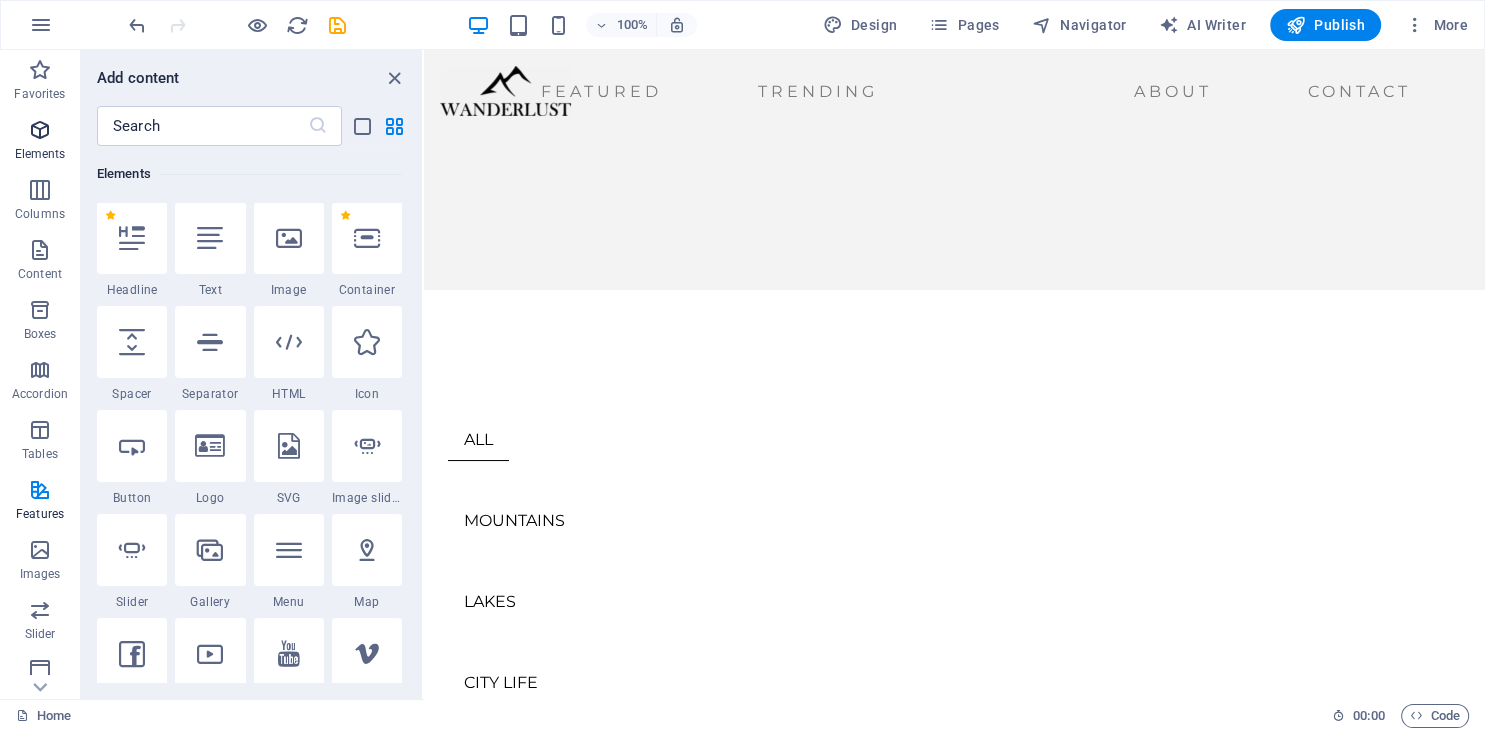 scroll, scrollTop: 213, scrollLeft: 0, axis: vertical 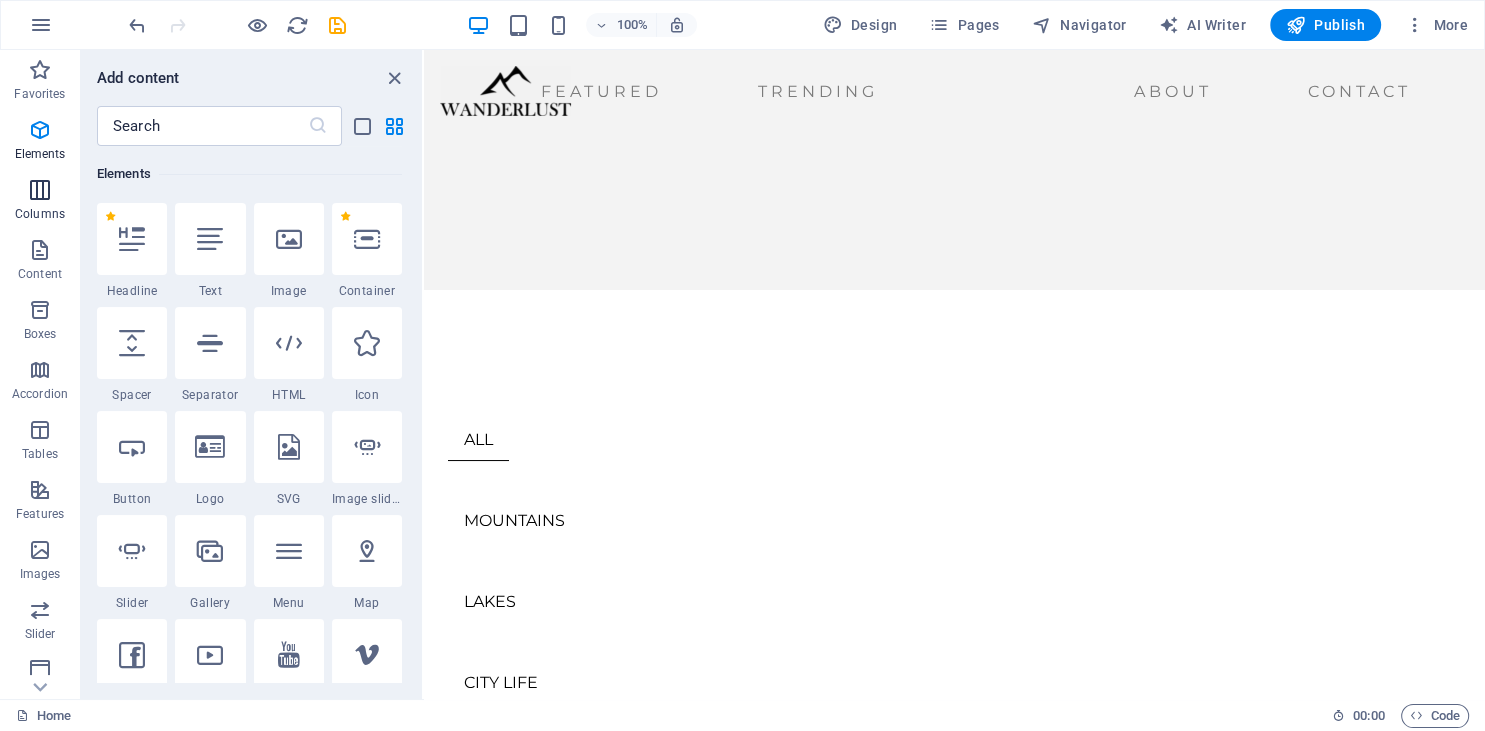 click at bounding box center [40, 190] 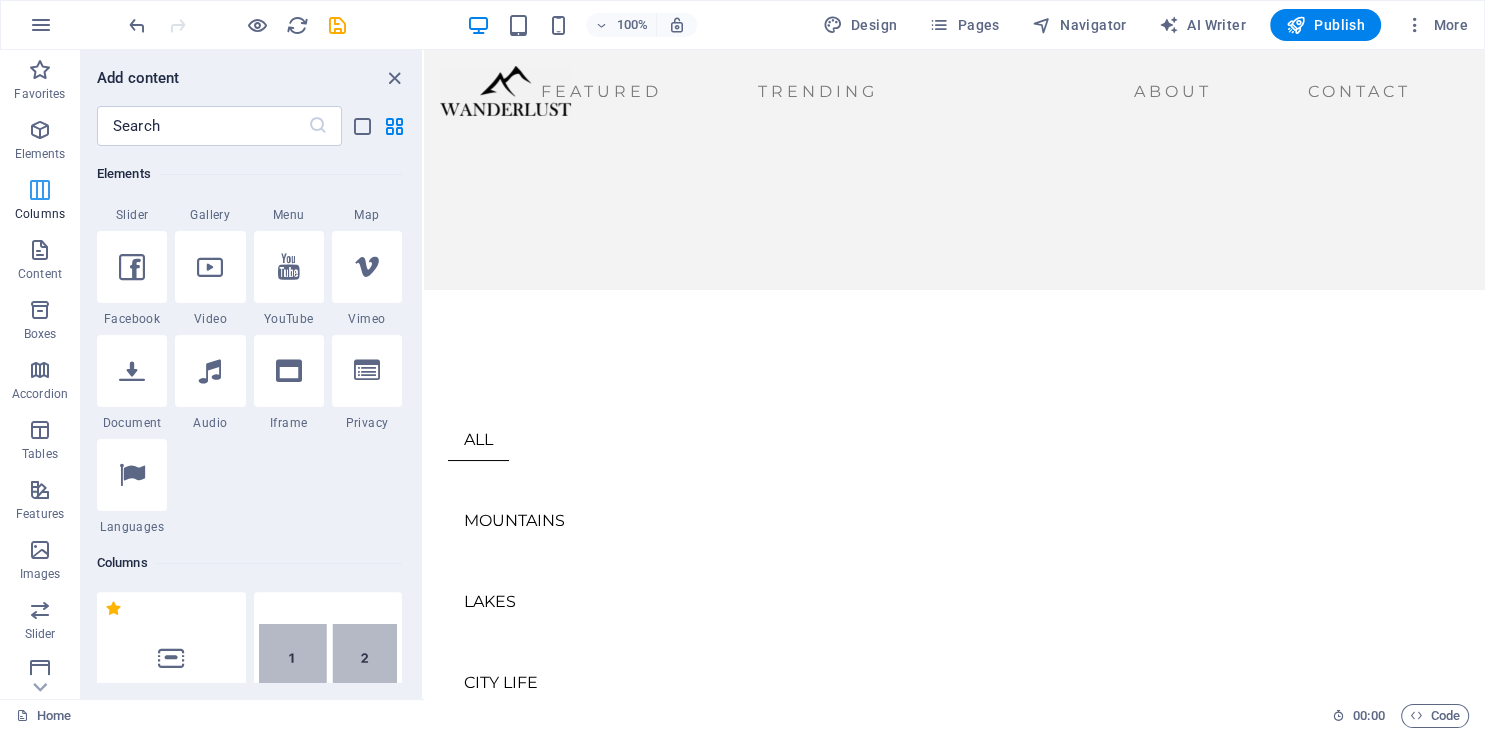 scroll, scrollTop: 990, scrollLeft: 0, axis: vertical 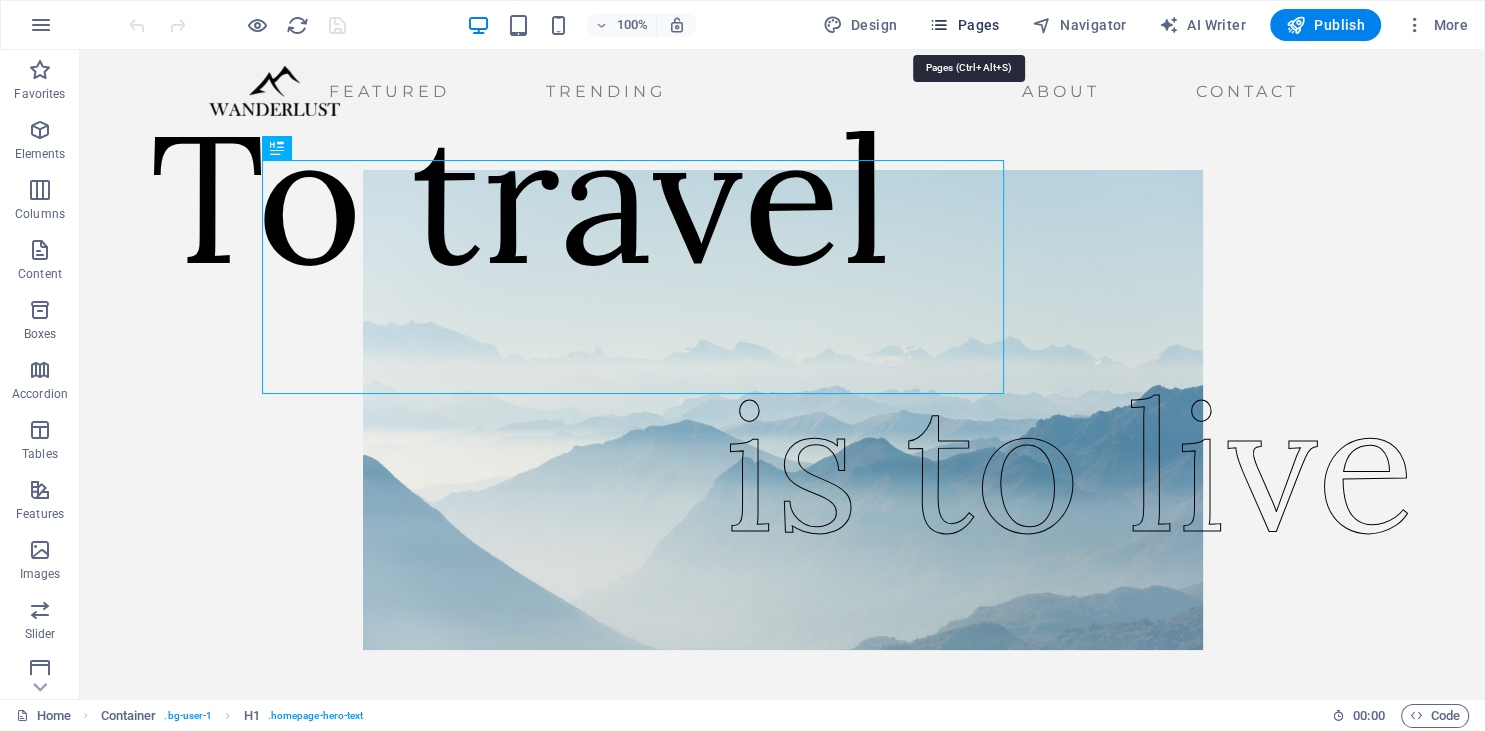 click on "Pages" at bounding box center [964, 25] 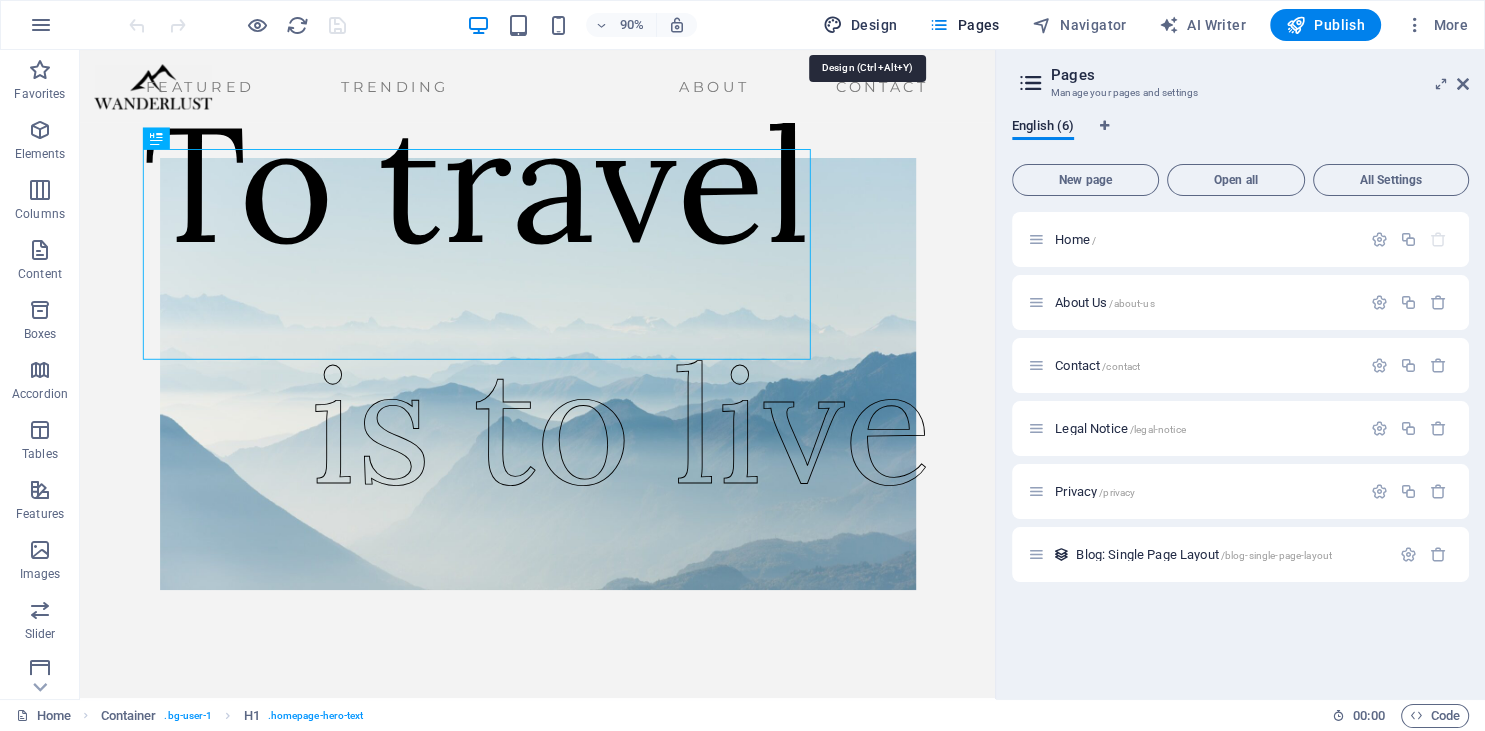 click on "Design" at bounding box center [860, 25] 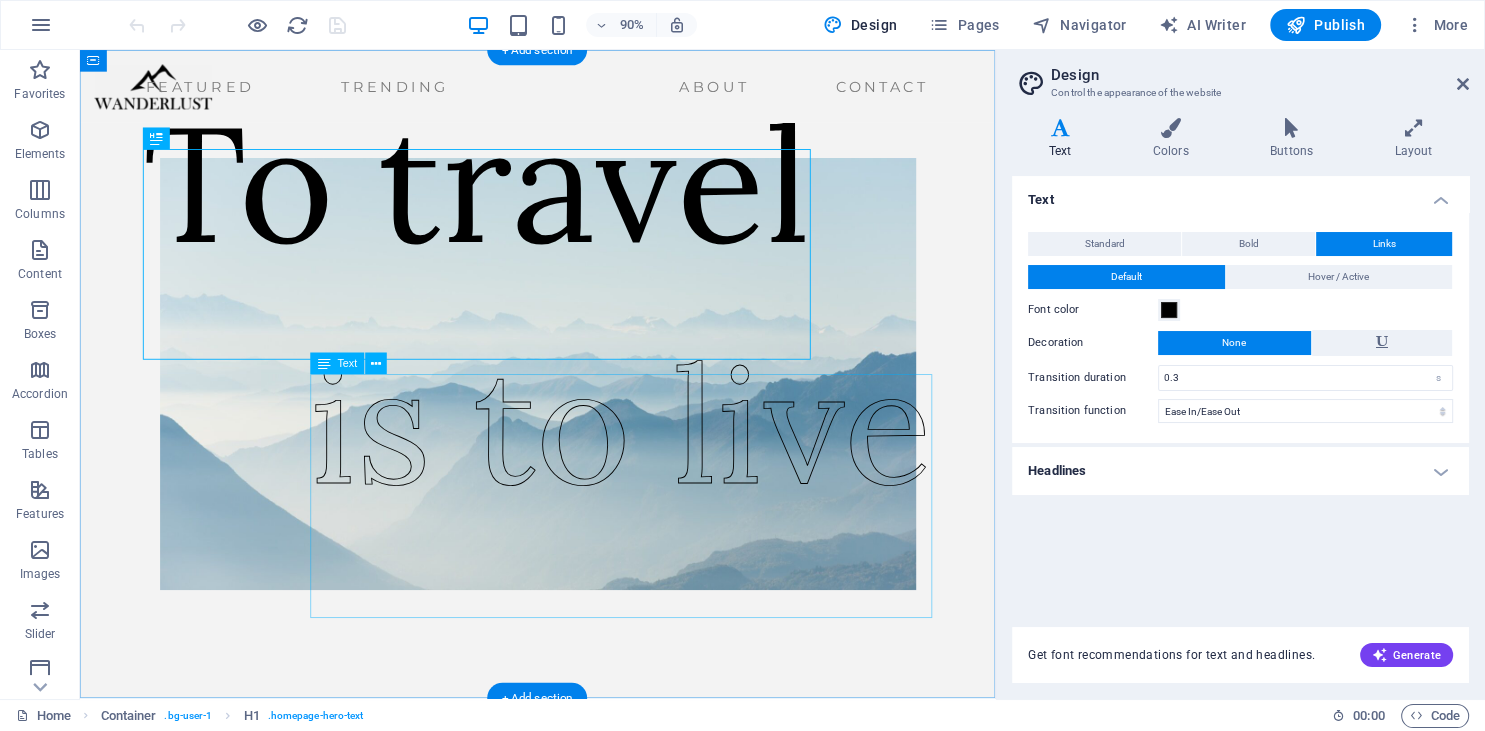 click on "is to live" at bounding box center (681, 466) 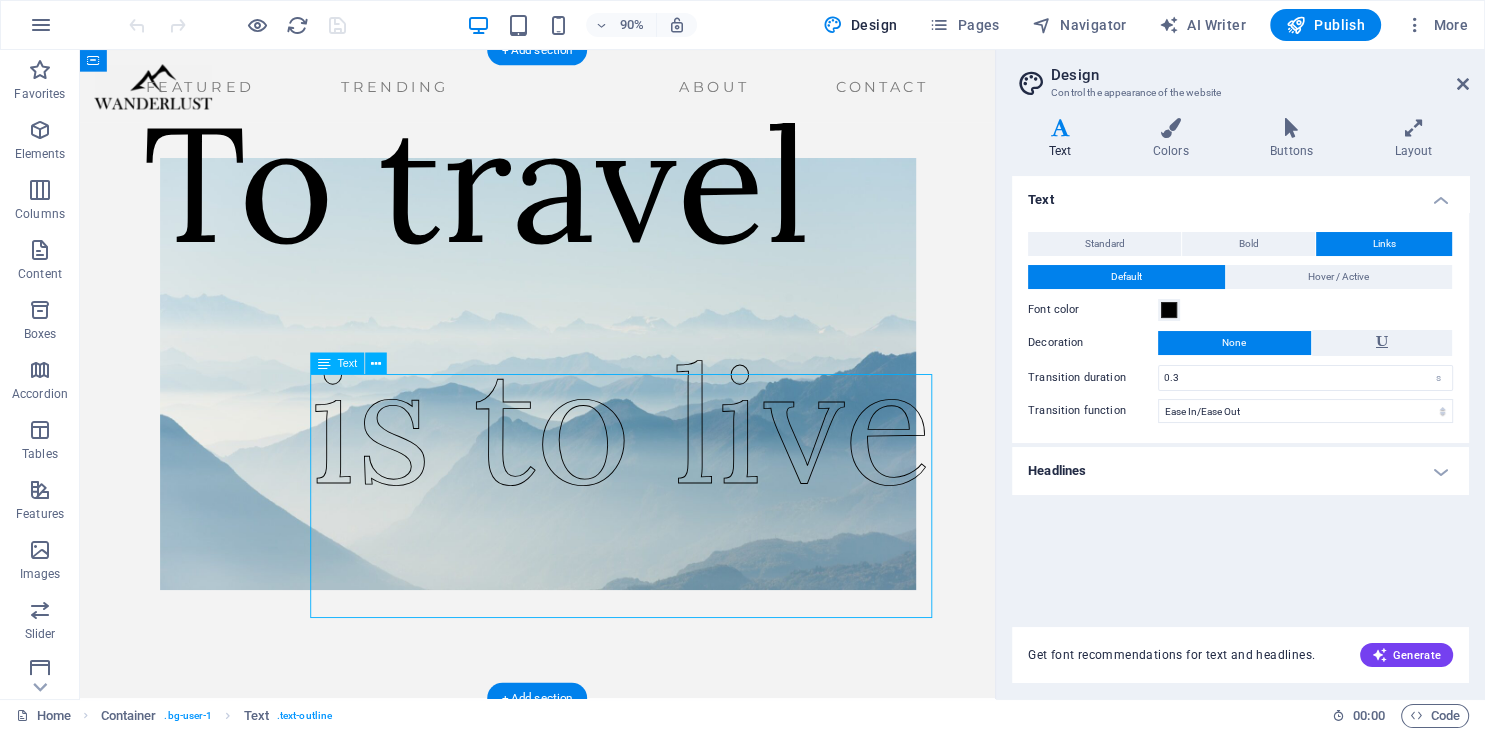 drag, startPoint x: 762, startPoint y: 528, endPoint x: 608, endPoint y: 511, distance: 154.93547 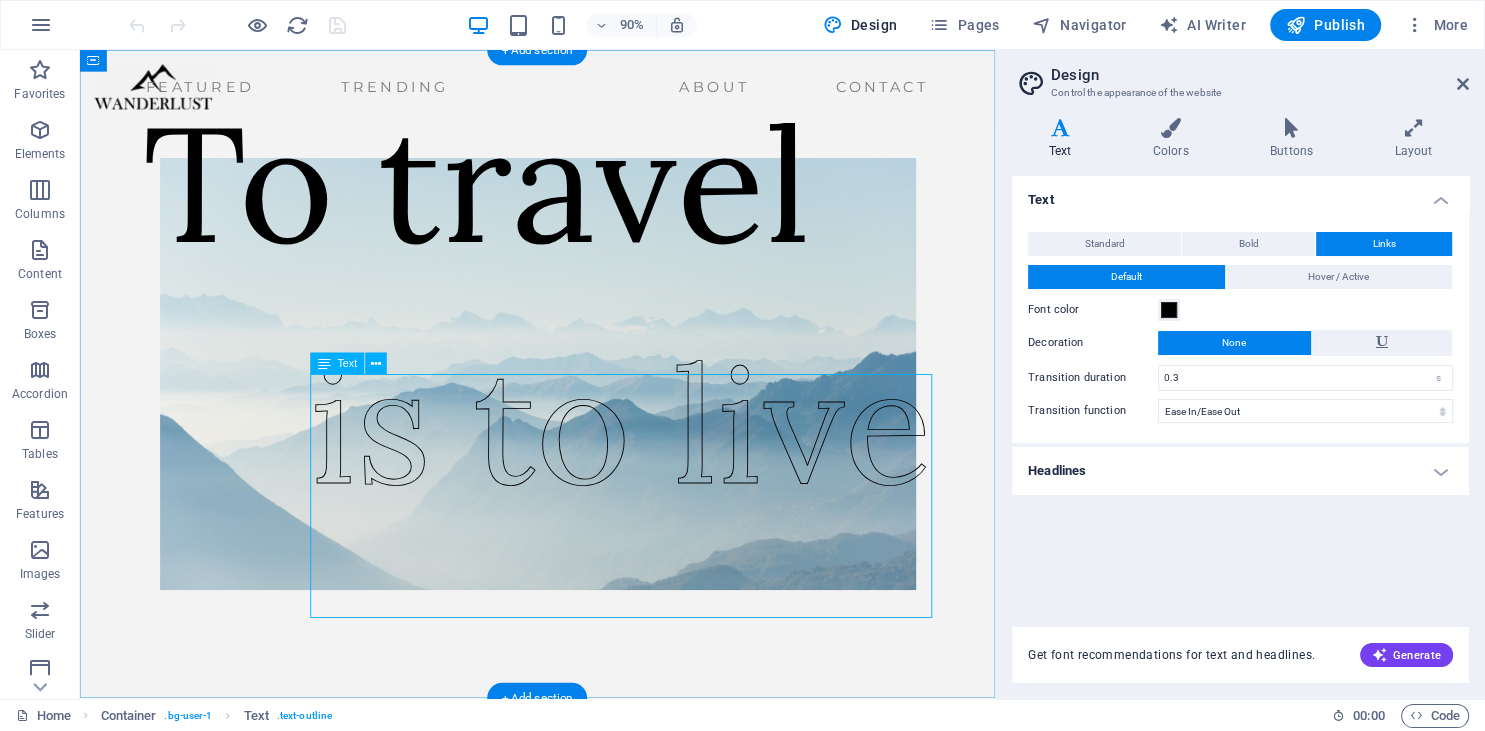 click on "is to live" at bounding box center [681, 466] 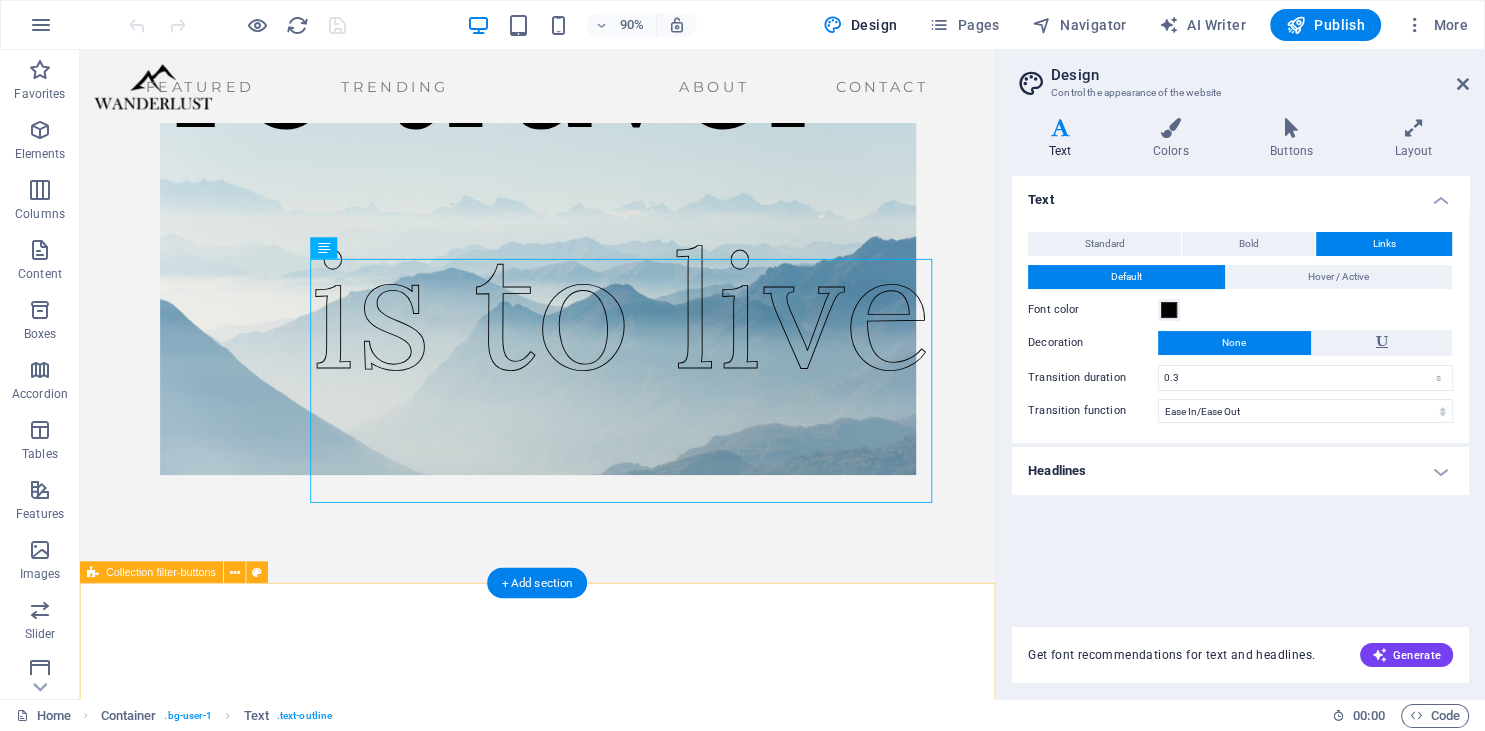 scroll, scrollTop: 129, scrollLeft: 0, axis: vertical 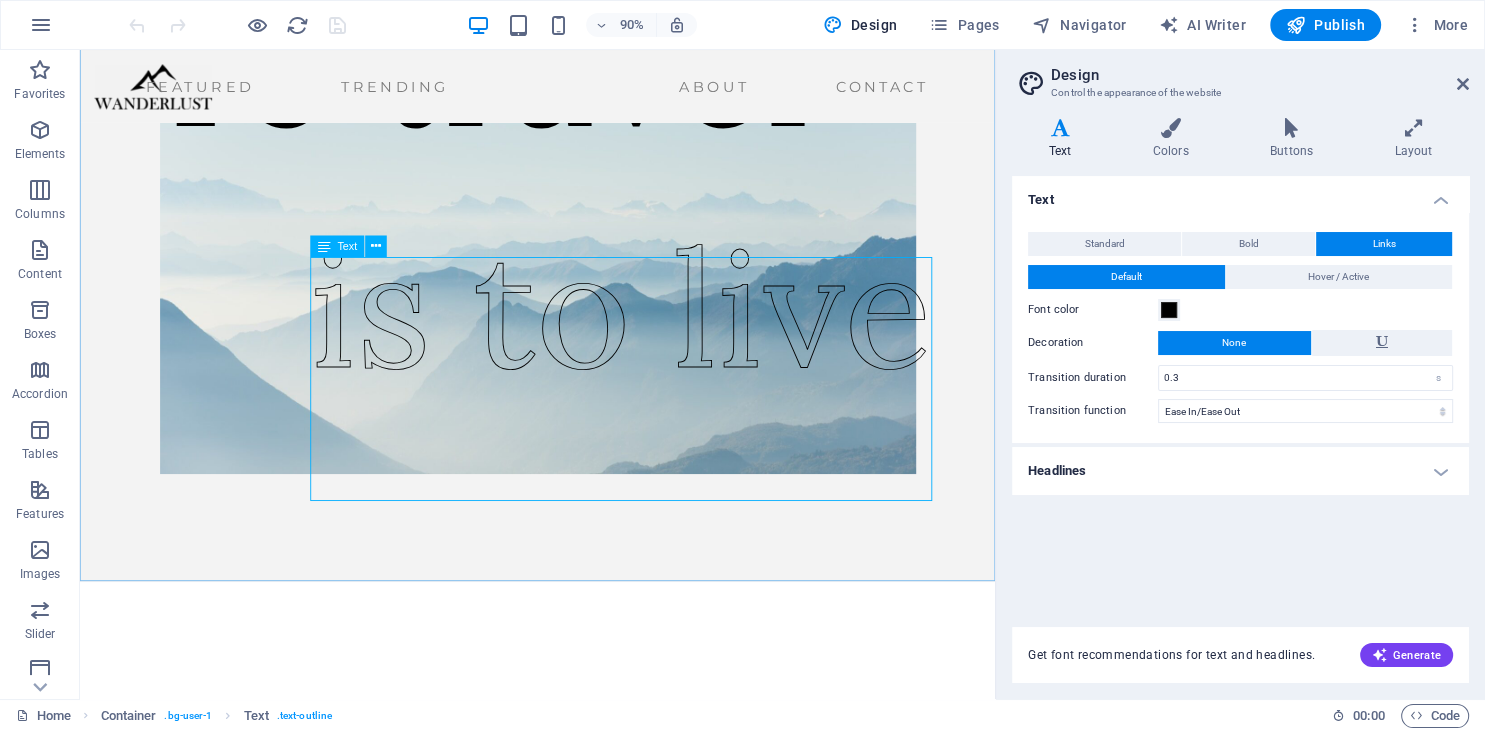 click at bounding box center (324, 246) 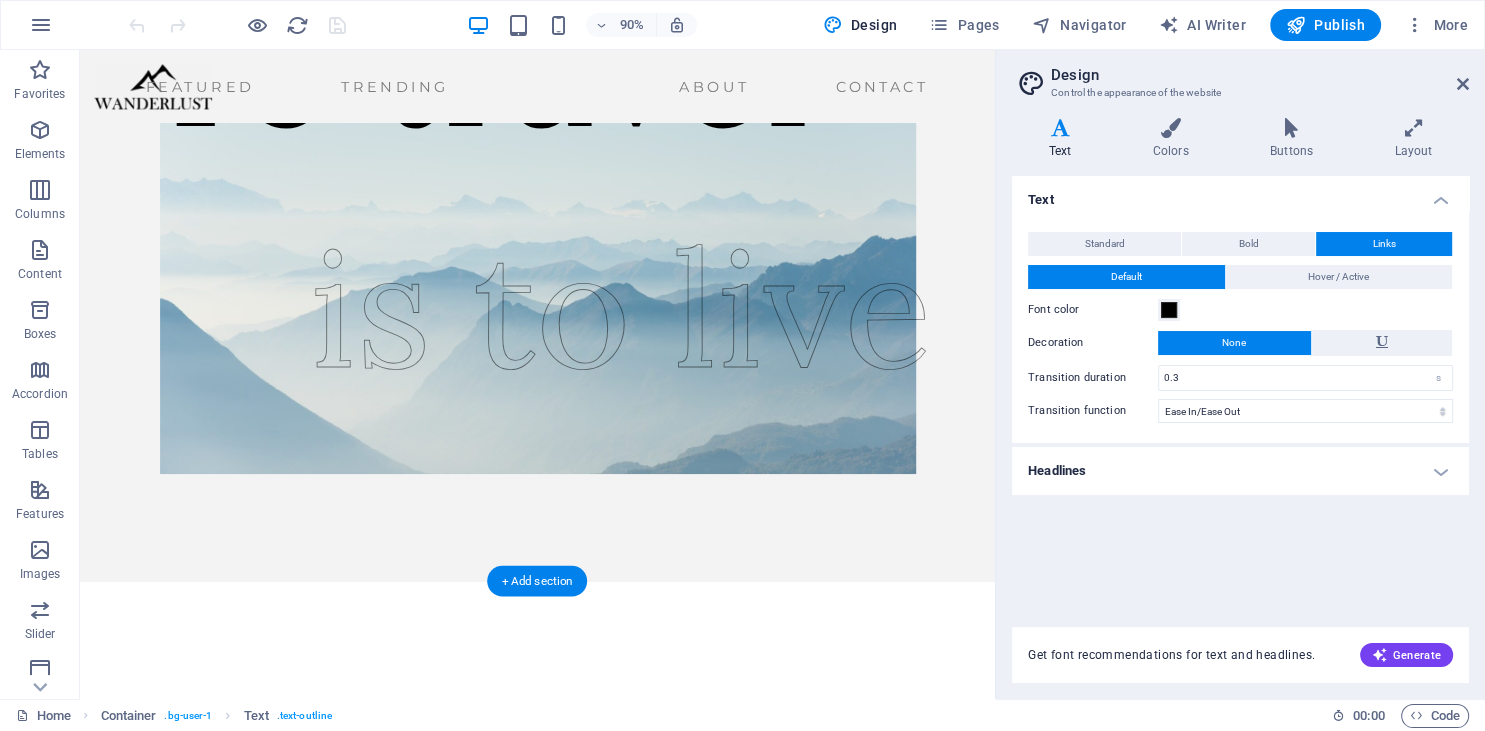 drag, startPoint x: 401, startPoint y: 304, endPoint x: 236, endPoint y: 277, distance: 167.1945 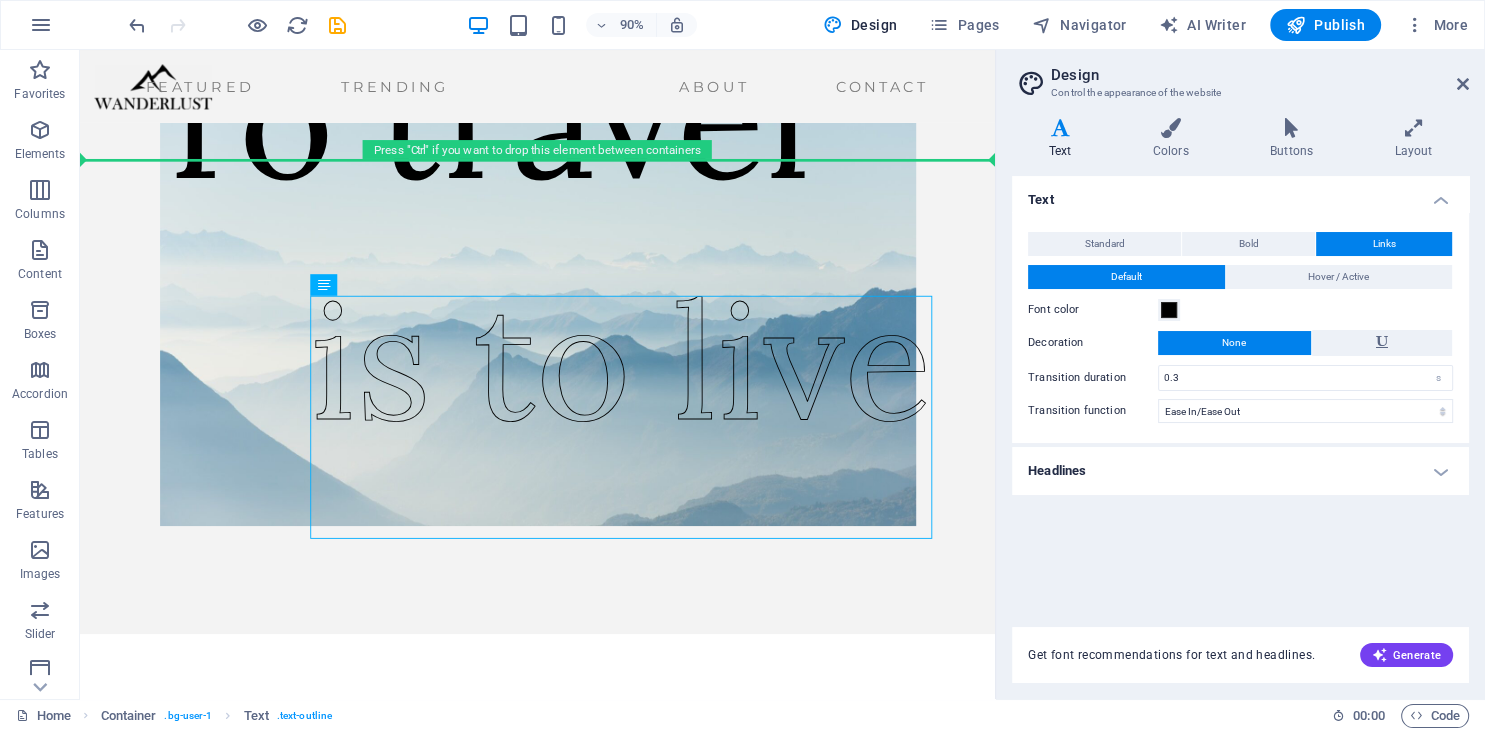 scroll, scrollTop: 40, scrollLeft: 0, axis: vertical 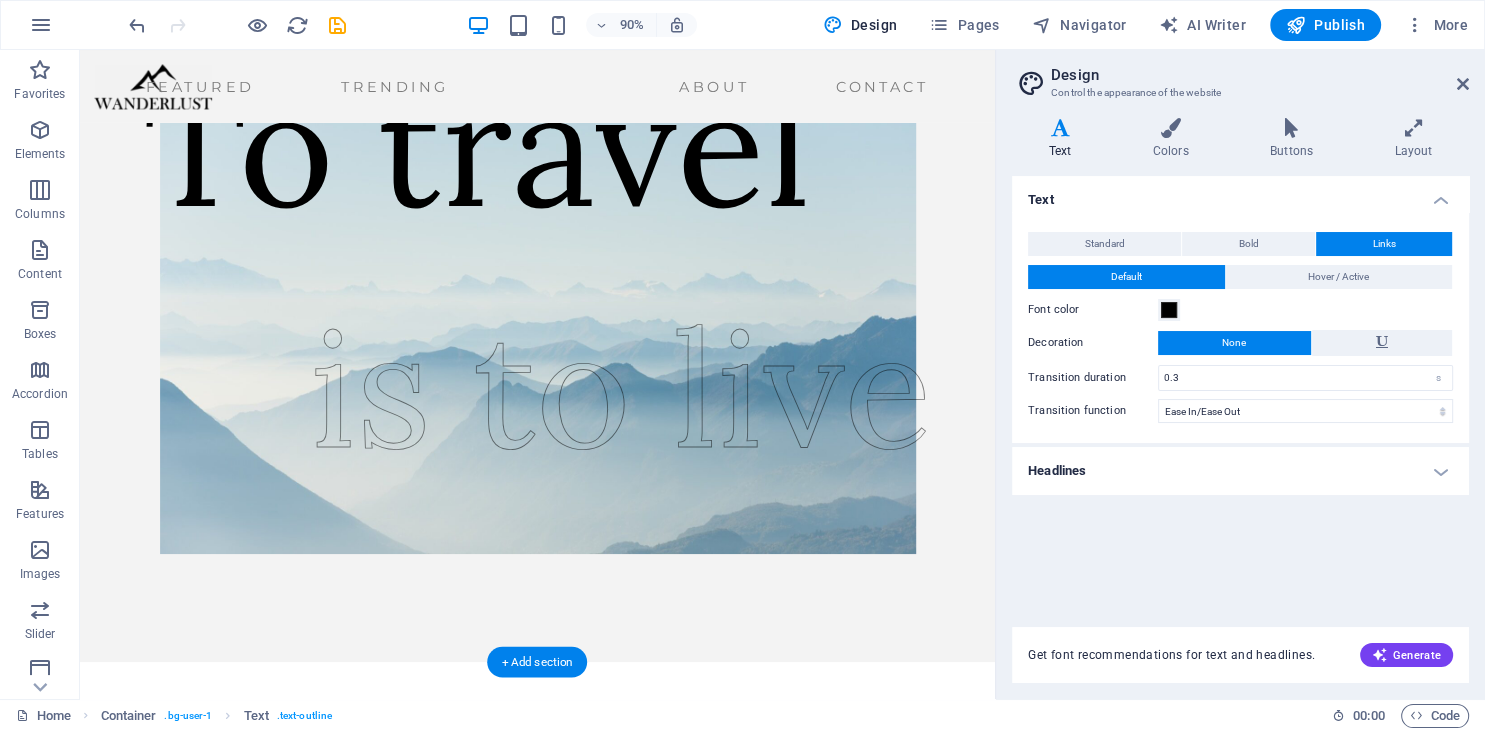 drag, startPoint x: 785, startPoint y: 321, endPoint x: 1008, endPoint y: 483, distance: 275.632 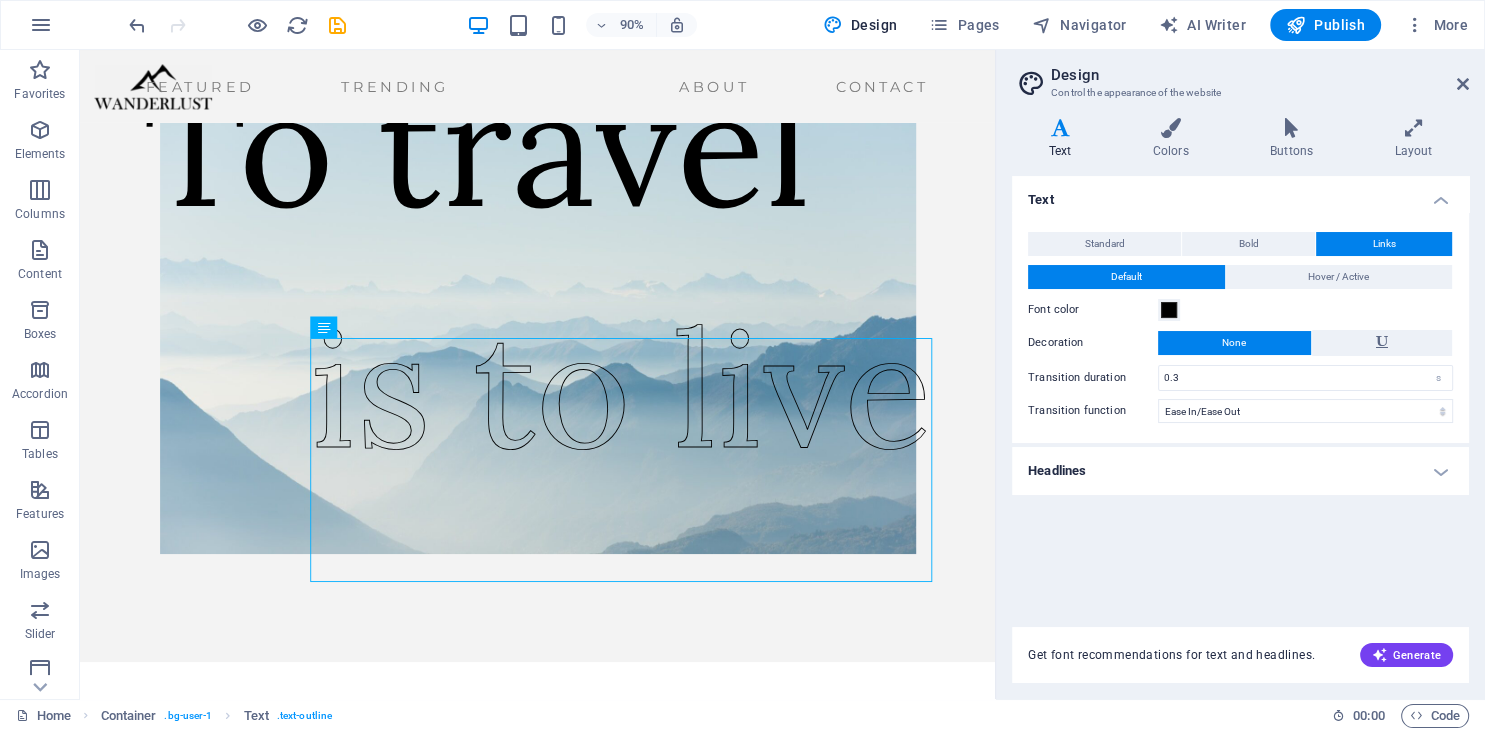 click on "Text  Colors  Buttons  Layout Text Standard Bold Links Font color Font Montserrat Font size 16 rem px Line height 1.5 Font weight To display the font weight correctly, it may need to be enabled.  Manage Fonts Thin, 100 Extra-light, 200 Light, 300 Regular, 400 Medium, 500 Semi-bold, 600 Bold, 700 Extra-bold, 800 Black, 900 Letter spacing 0 rem px Font style Text transform Tt TT tt Text align Font weight To display the font weight correctly, it may need to be enabled.  Manage Fonts Thin, 100 Extra-light, 200 Light, 300 Regular, 400 Medium, 500 Semi-bold, 600 Bold, 700 Extra-bold, 800 Black, 900 Default Hover / Active Font color Font color Decoration None Decoration None Transition duration 0.3 s Transition function Ease Ease In Ease Out Ease In/Ease Out Linear Headlines All H1 / Textlogo H2 H3 H4 H5 H6 Font color Font Lora Line height 1.5 Font weight To display the font weight correctly, it may need to be enabled.  Manage Fonts Thin, 100 Extra-light, 200 Light, 300 Regular, 400 Medium, 500 Semi-bold, 600 0 rem" at bounding box center (1240, 400) 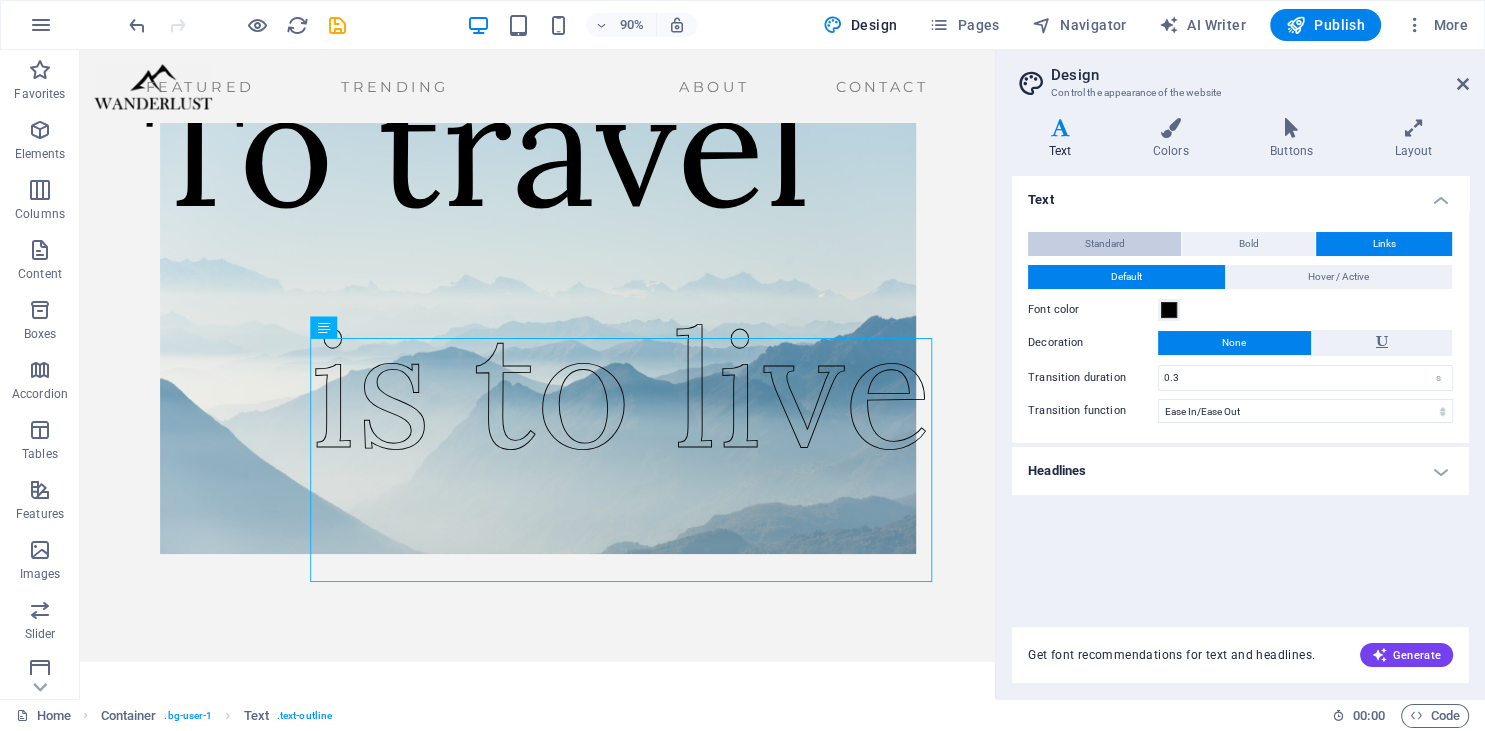 click on "Standard" at bounding box center (1105, 244) 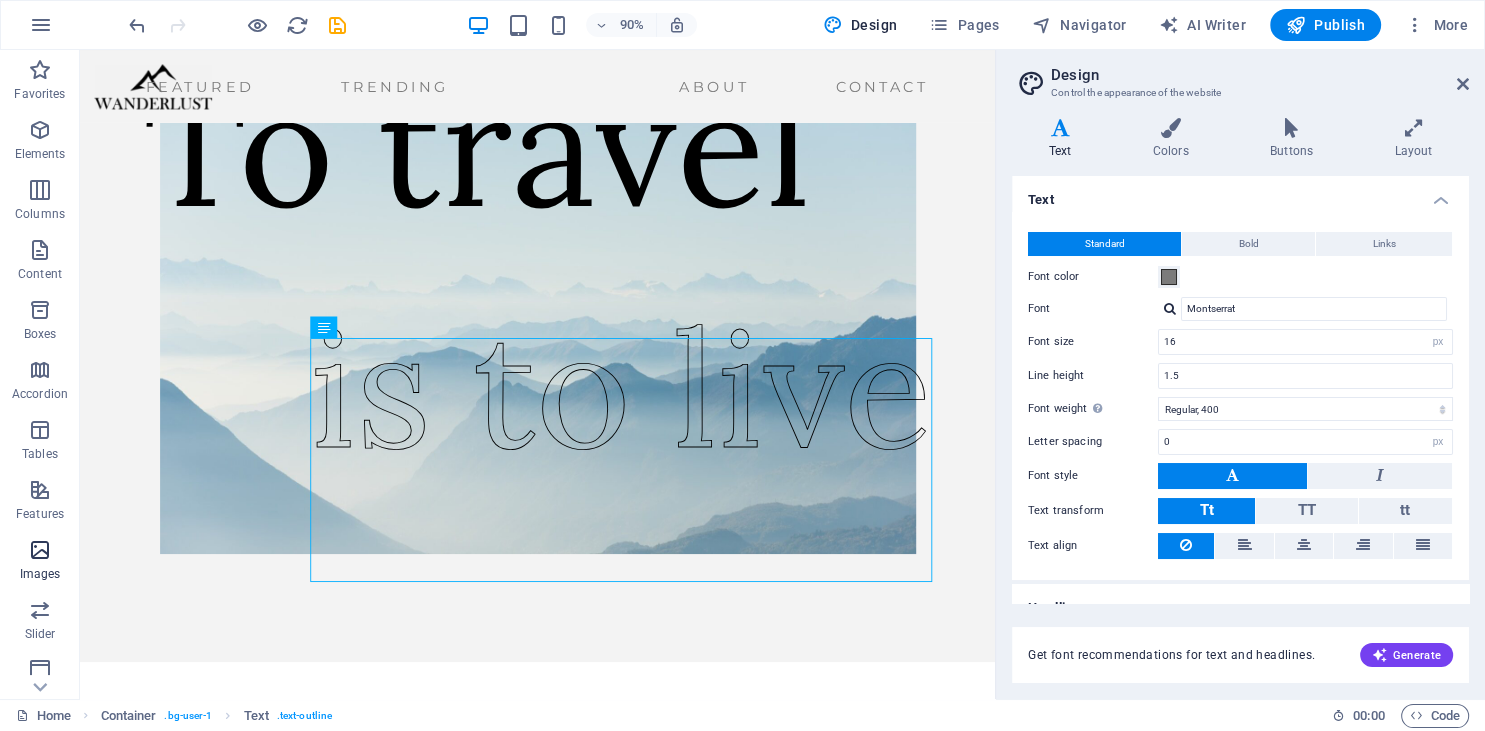 click at bounding box center [40, 550] 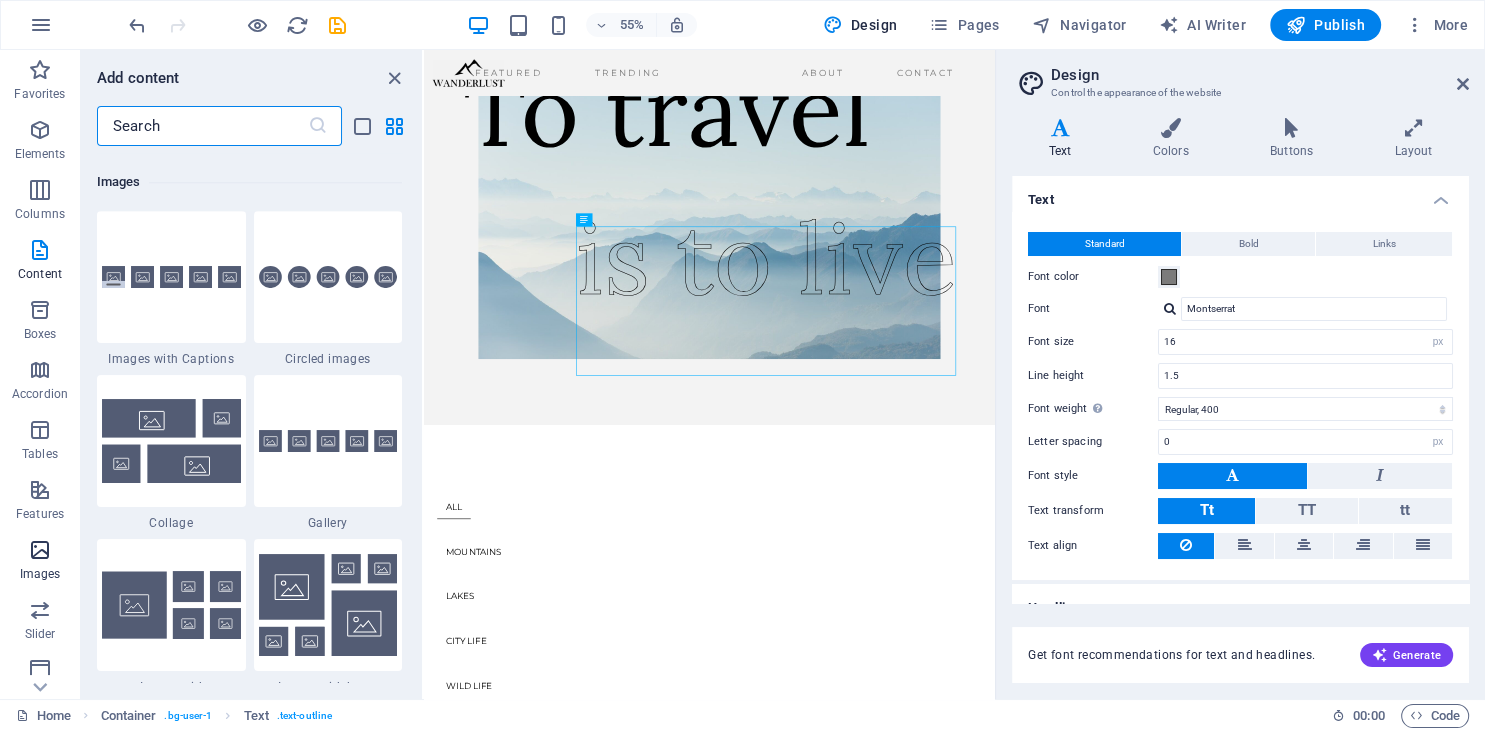 scroll, scrollTop: 9976, scrollLeft: 0, axis: vertical 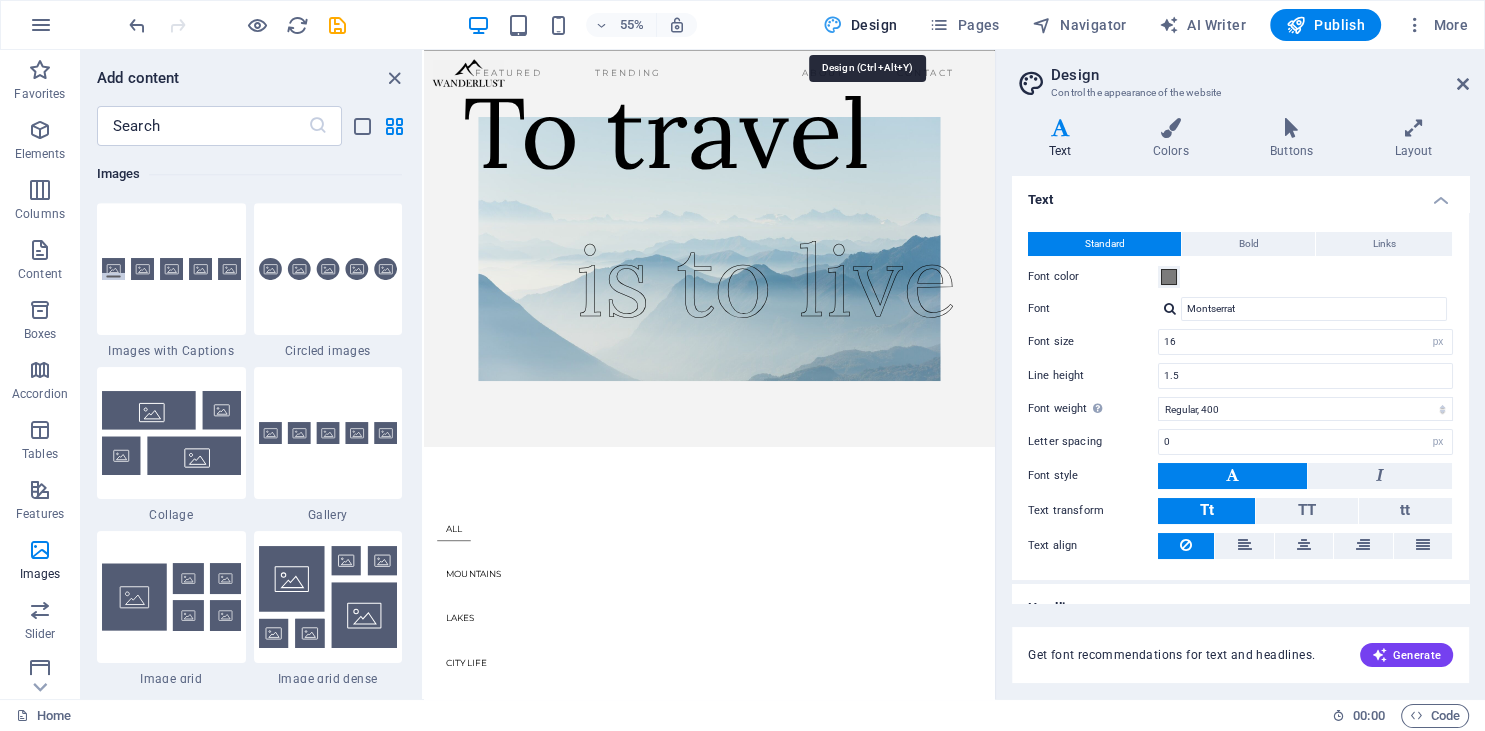click on "Design" at bounding box center [860, 25] 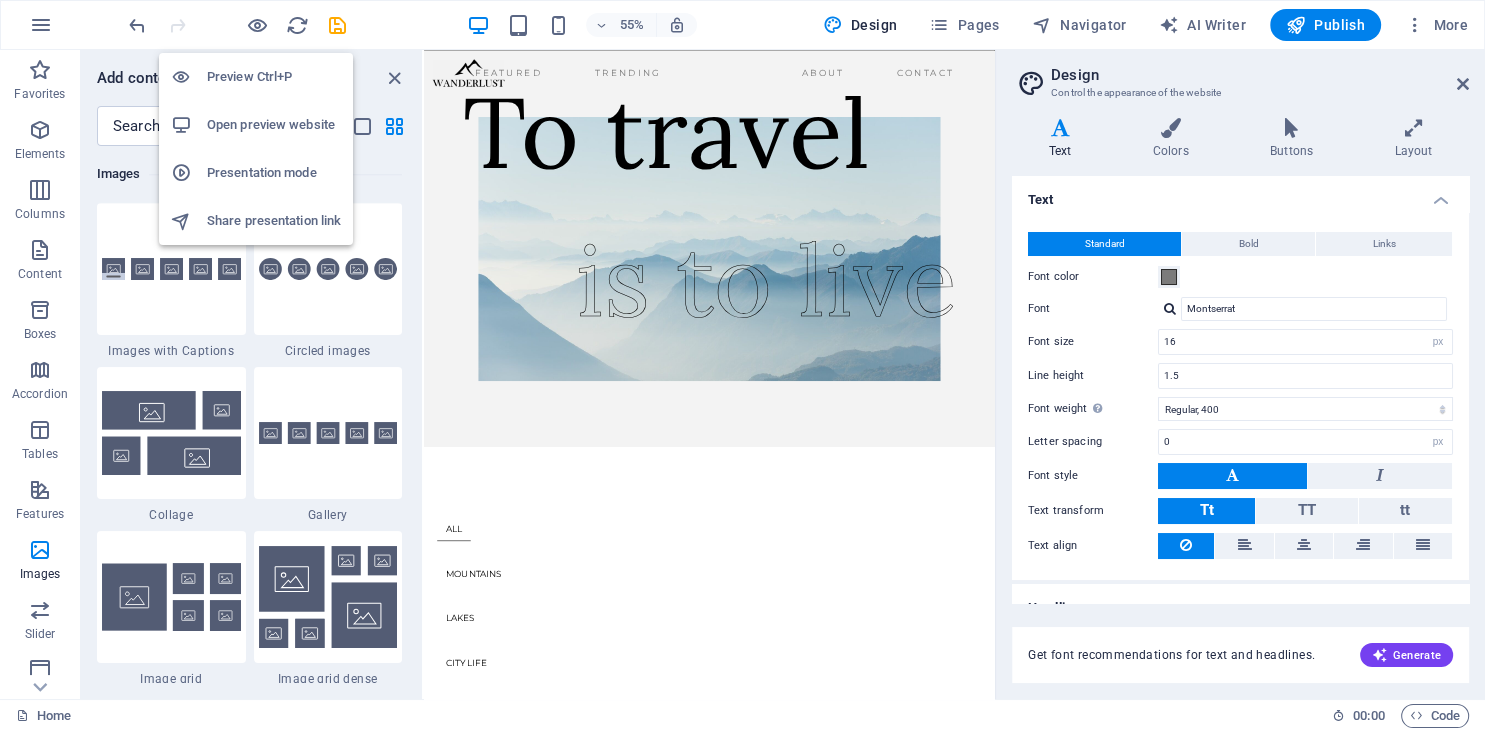 click on "Open preview website" at bounding box center (274, 125) 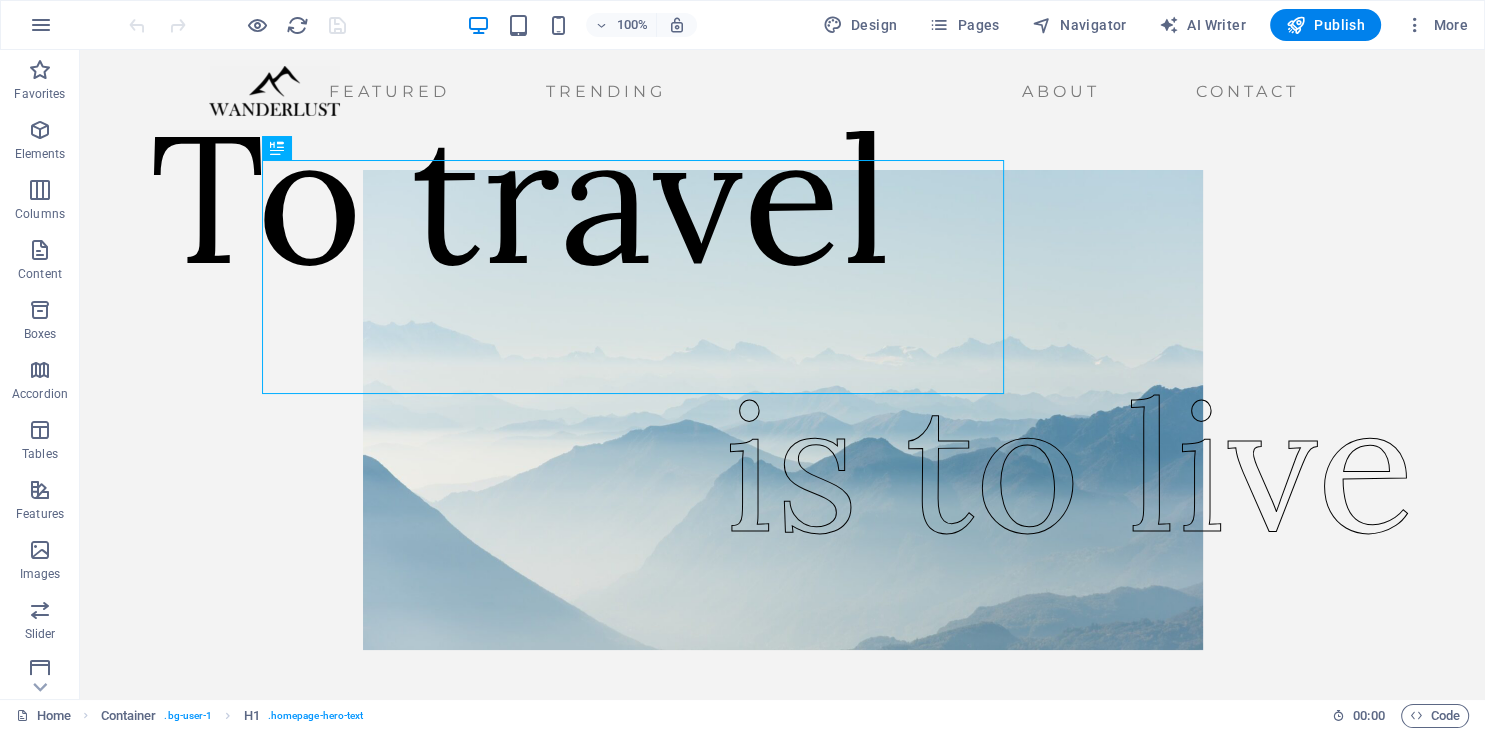 scroll, scrollTop: 0, scrollLeft: 0, axis: both 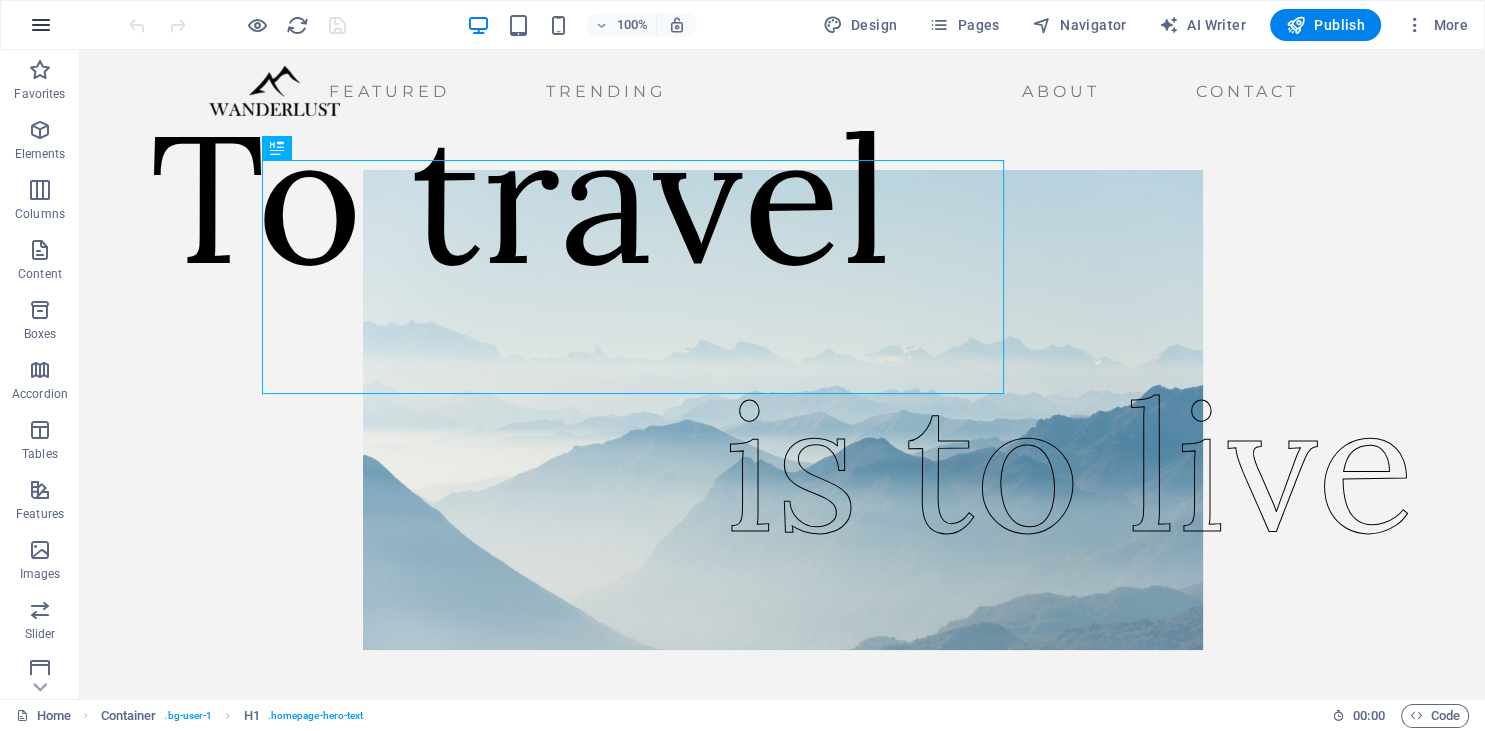 click at bounding box center [41, 25] 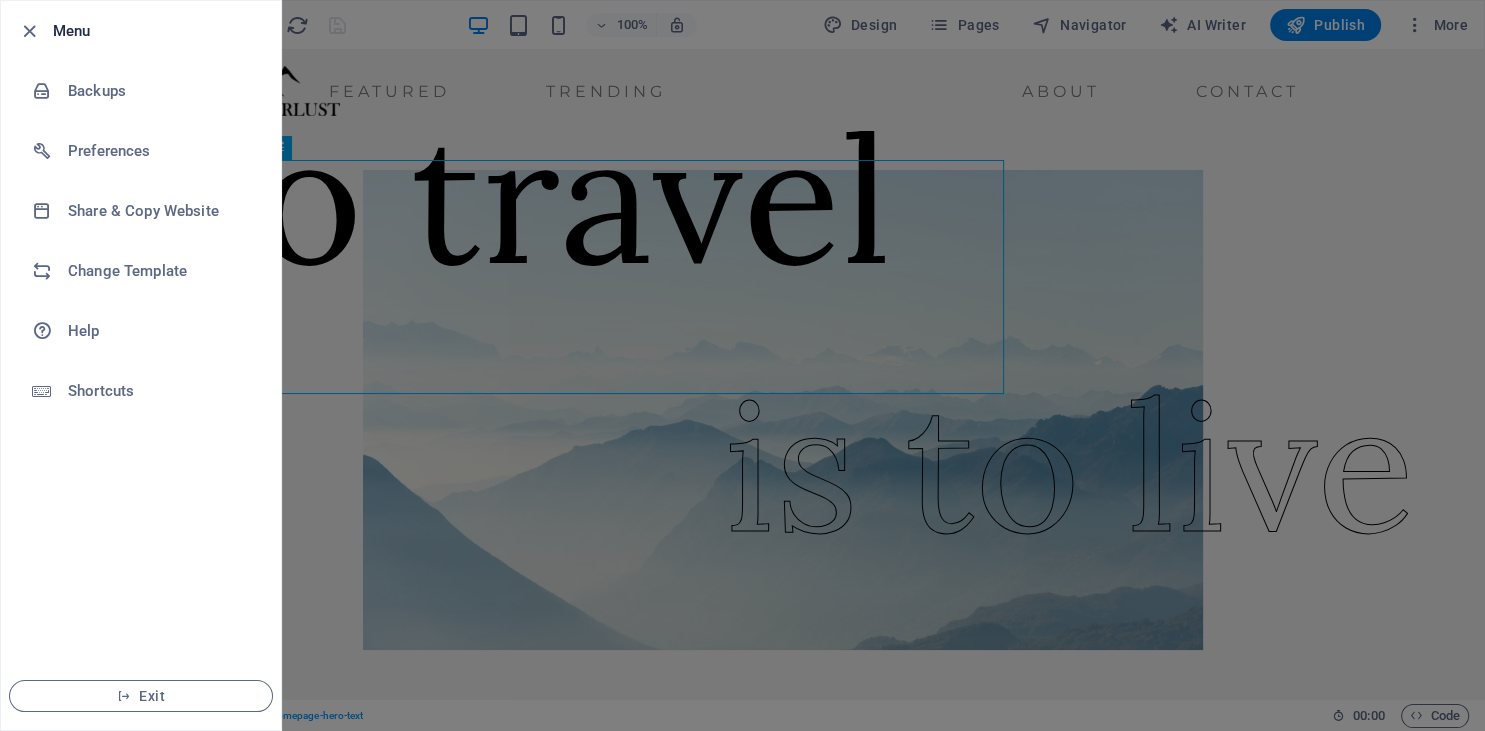 drag, startPoint x: 173, startPoint y: 365, endPoint x: 146, endPoint y: 510, distance: 147.49237 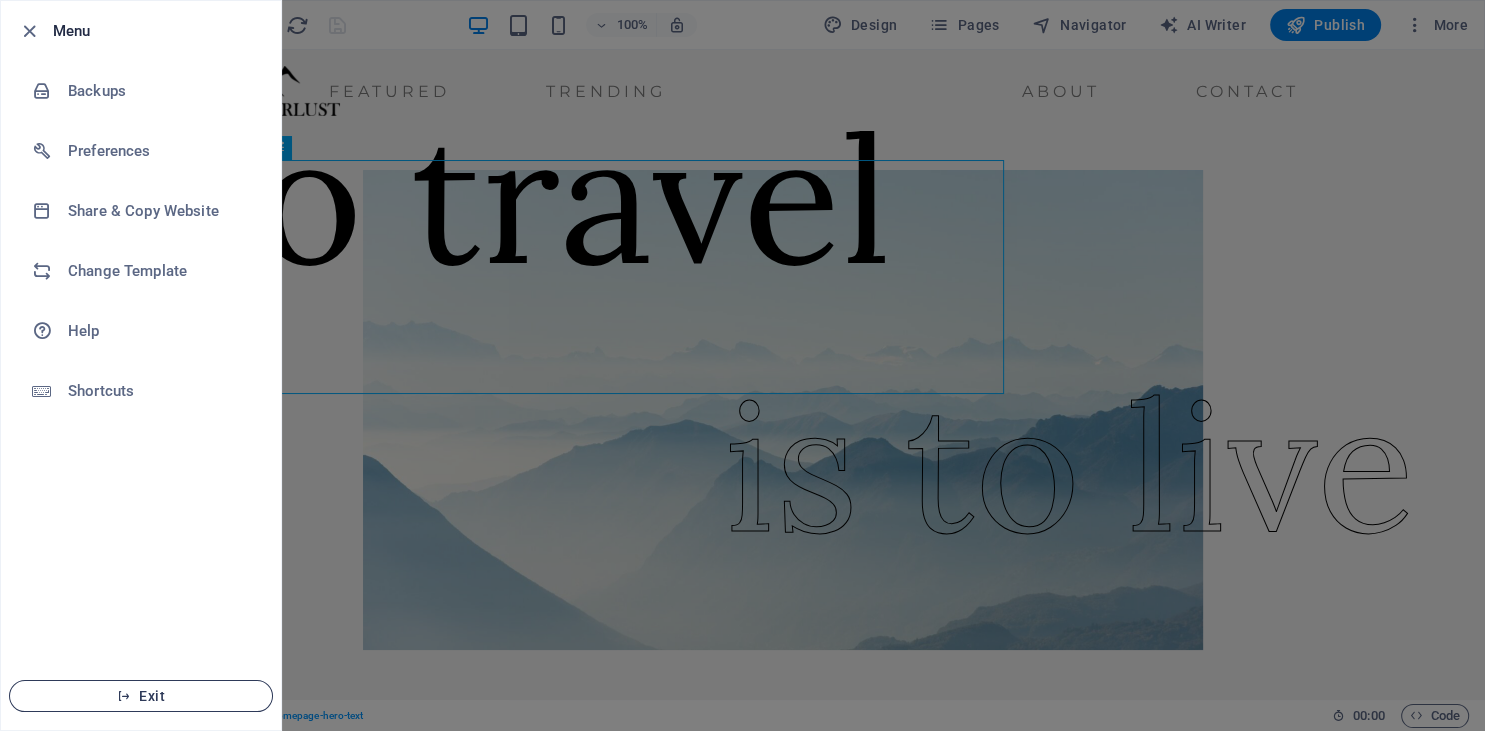 click on "Exit" at bounding box center (141, 696) 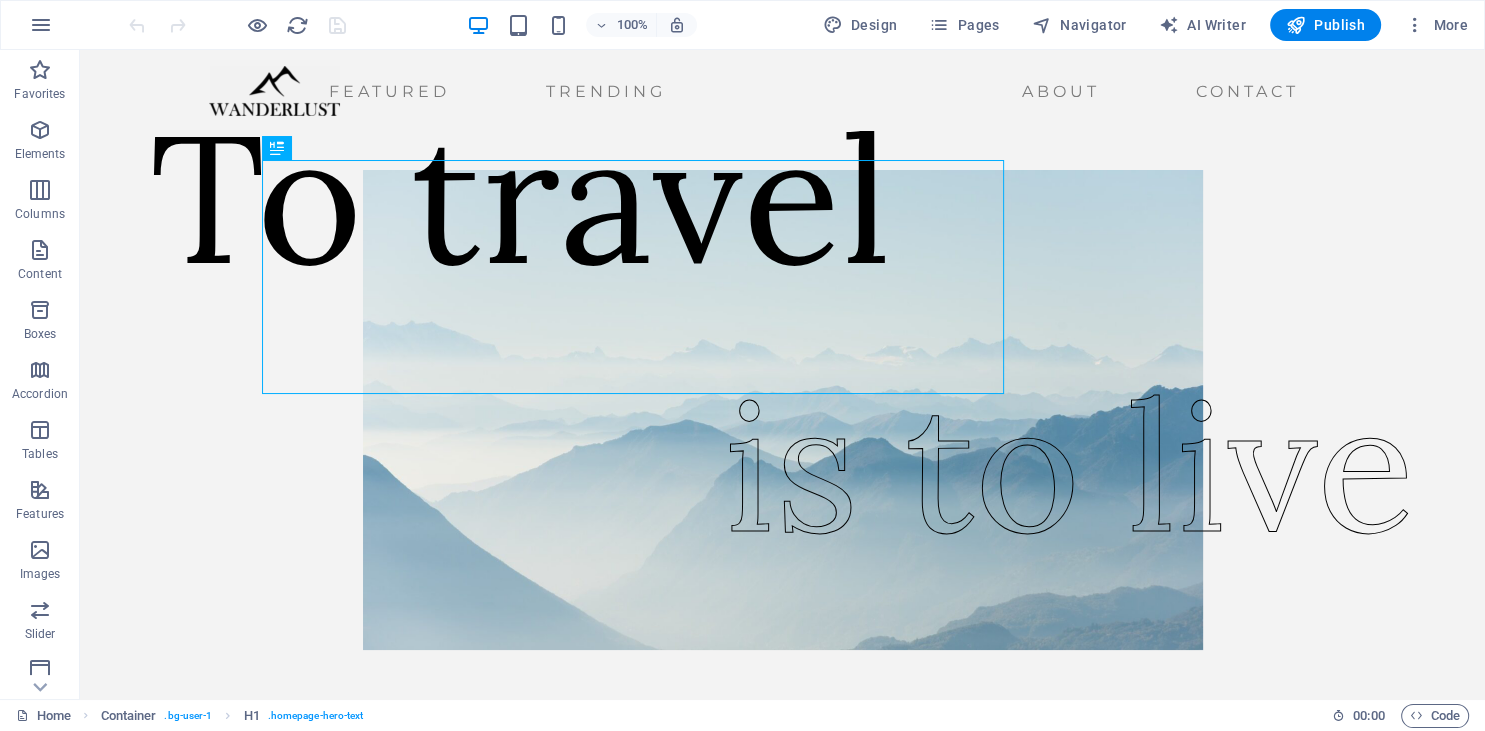 scroll, scrollTop: 0, scrollLeft: 0, axis: both 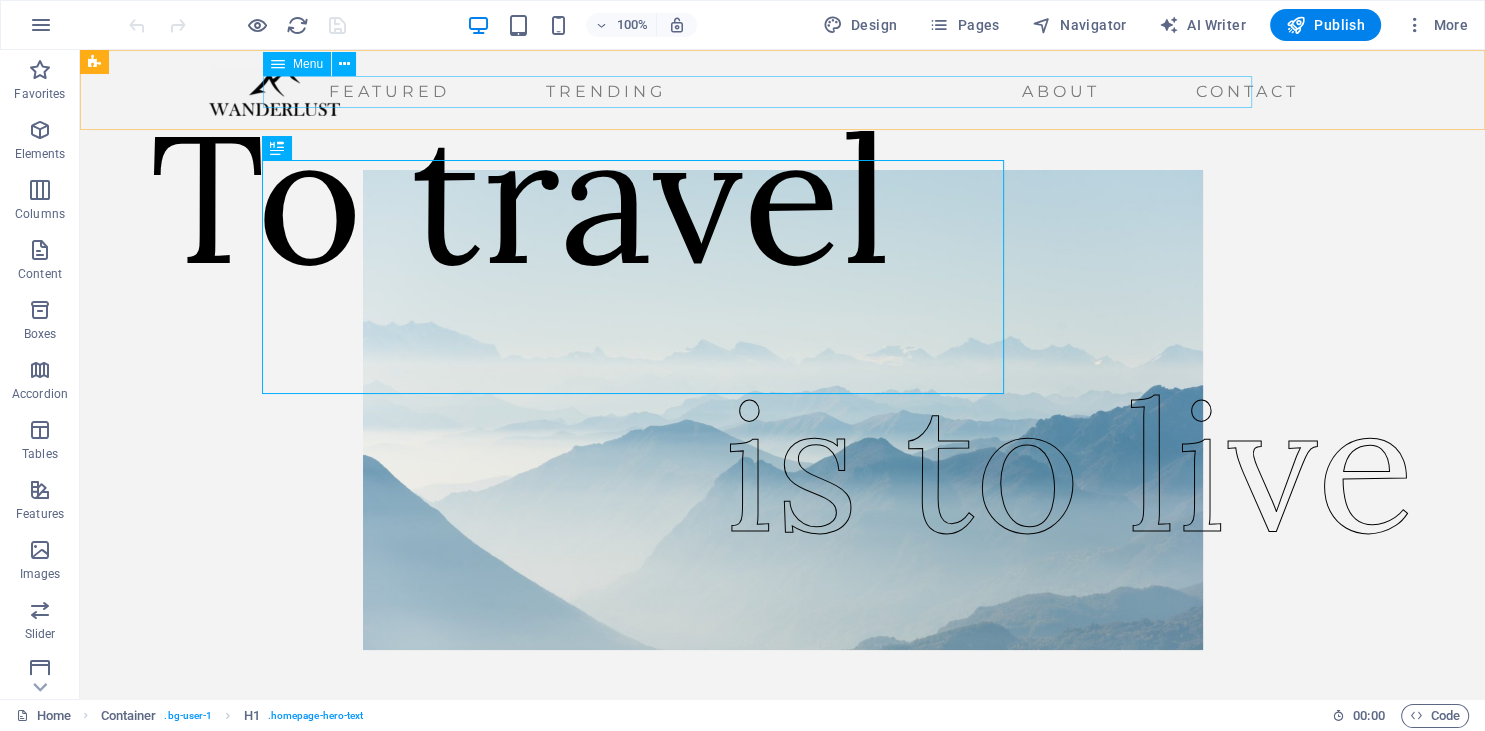 click on "Featured Trending About Contact" at bounding box center [758, 92] 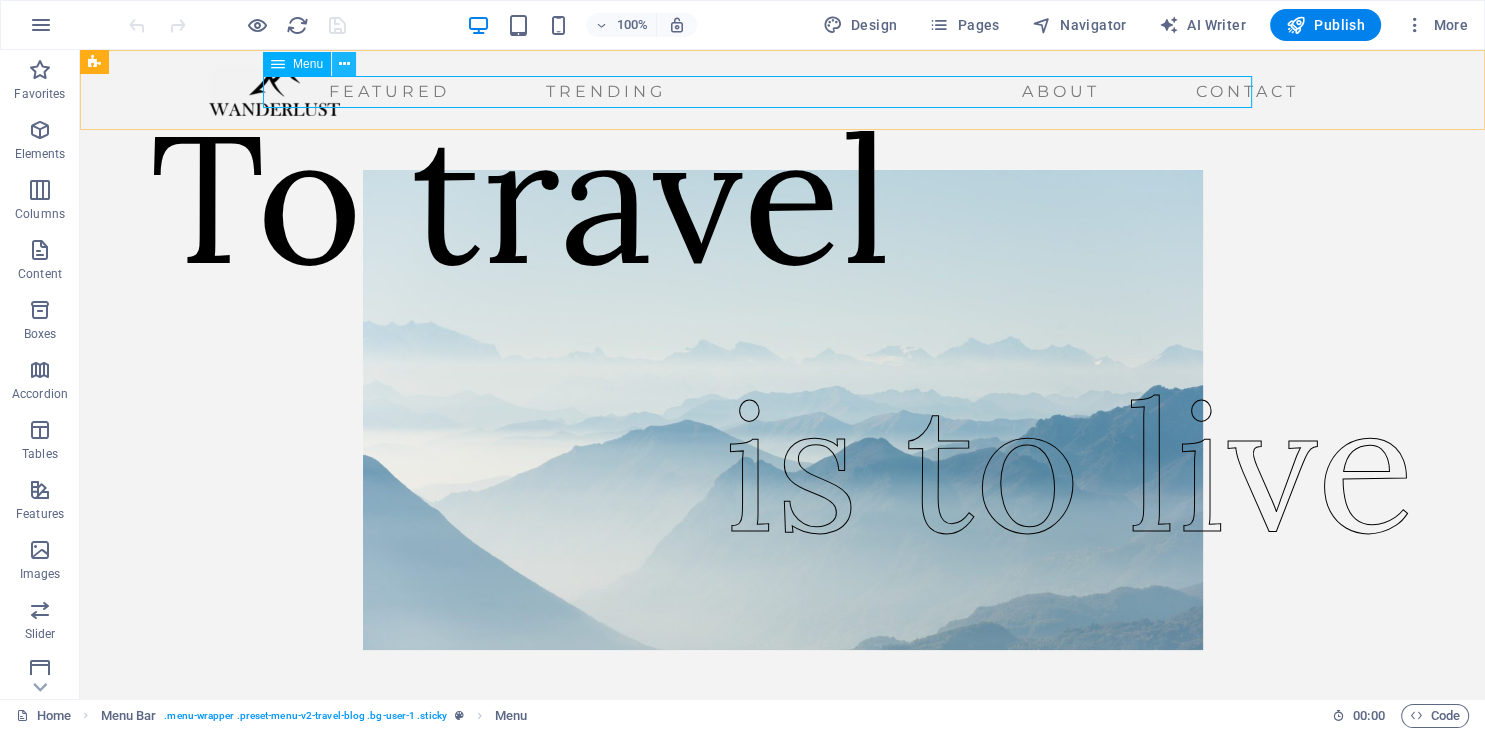 click at bounding box center [344, 64] 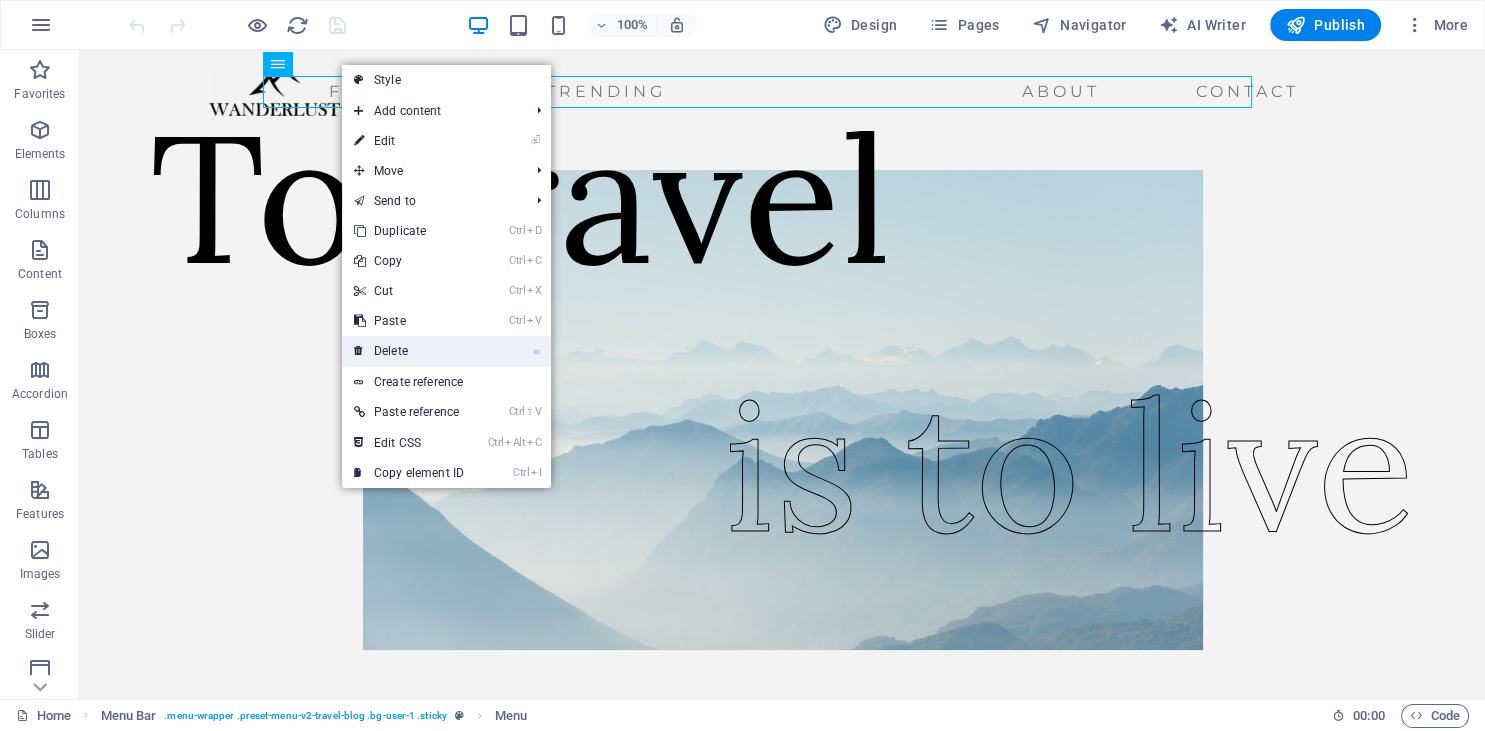 click on "⌦  Delete" at bounding box center [409, 351] 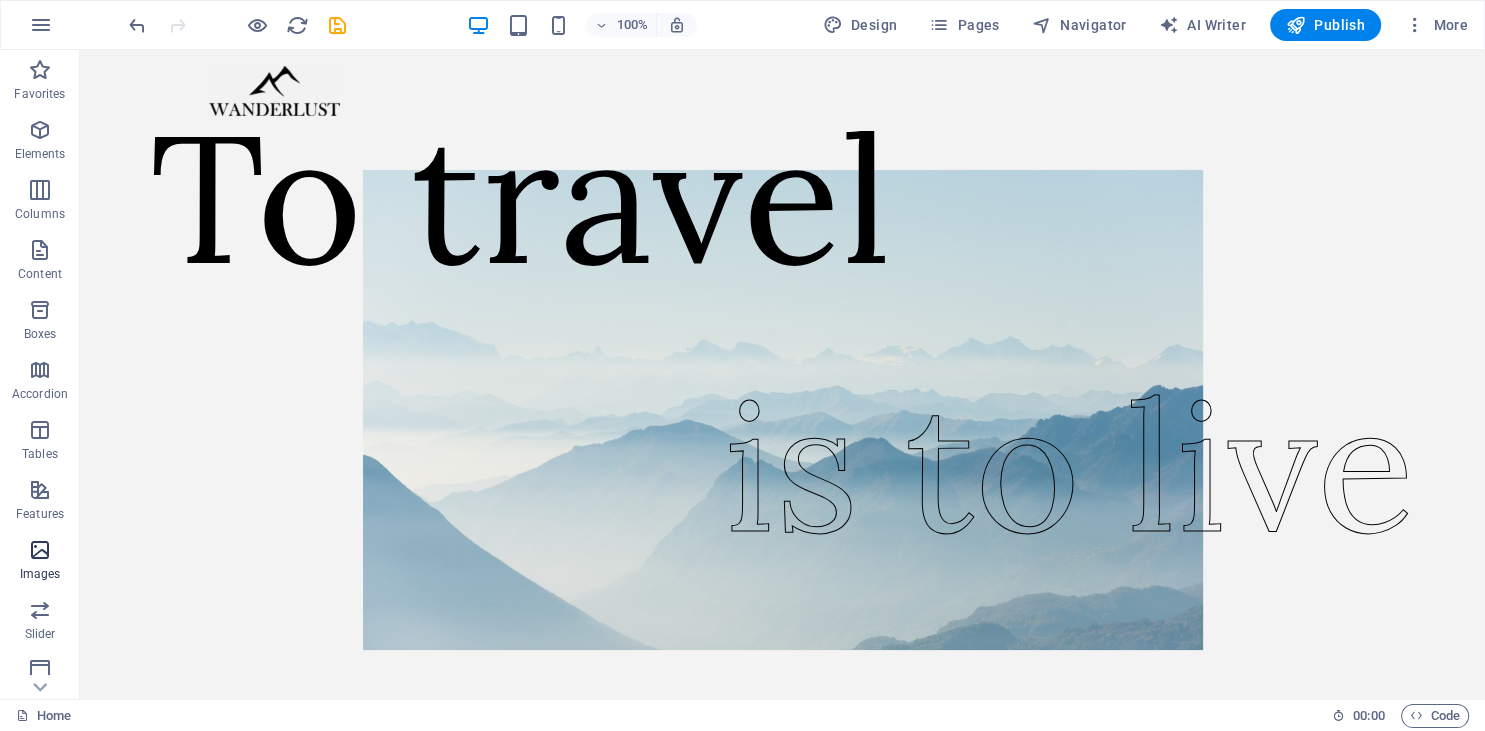 click at bounding box center [40, 550] 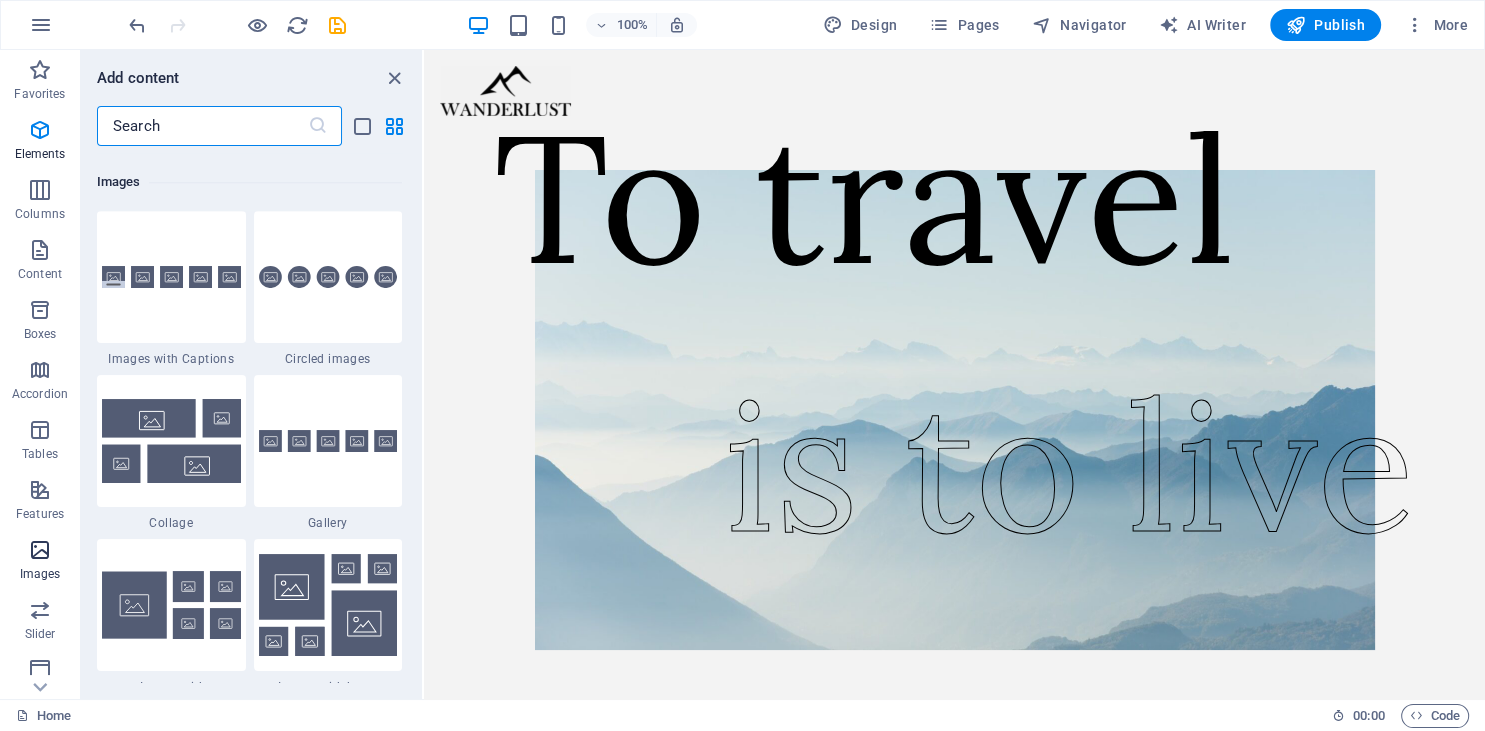 scroll, scrollTop: 9976, scrollLeft: 0, axis: vertical 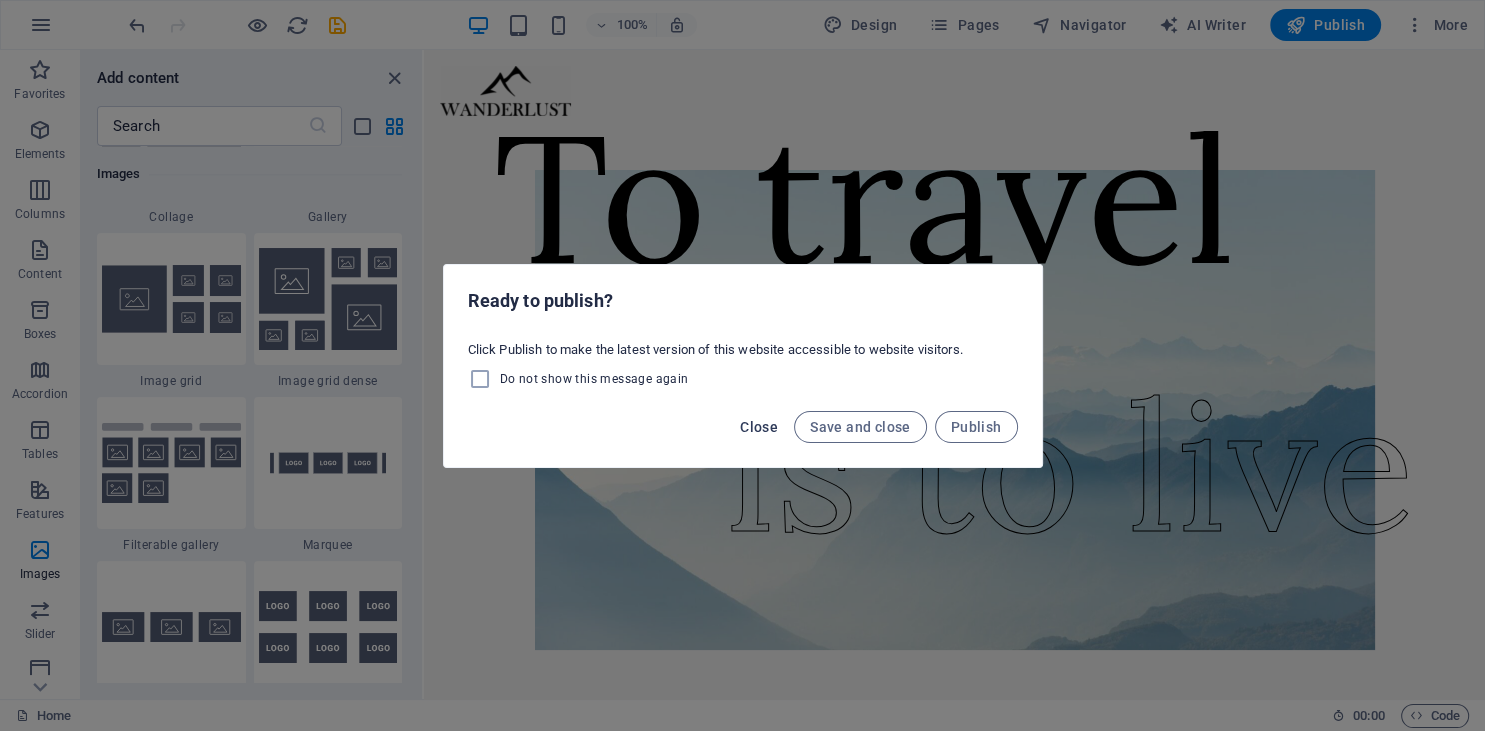click on "Close" at bounding box center [759, 427] 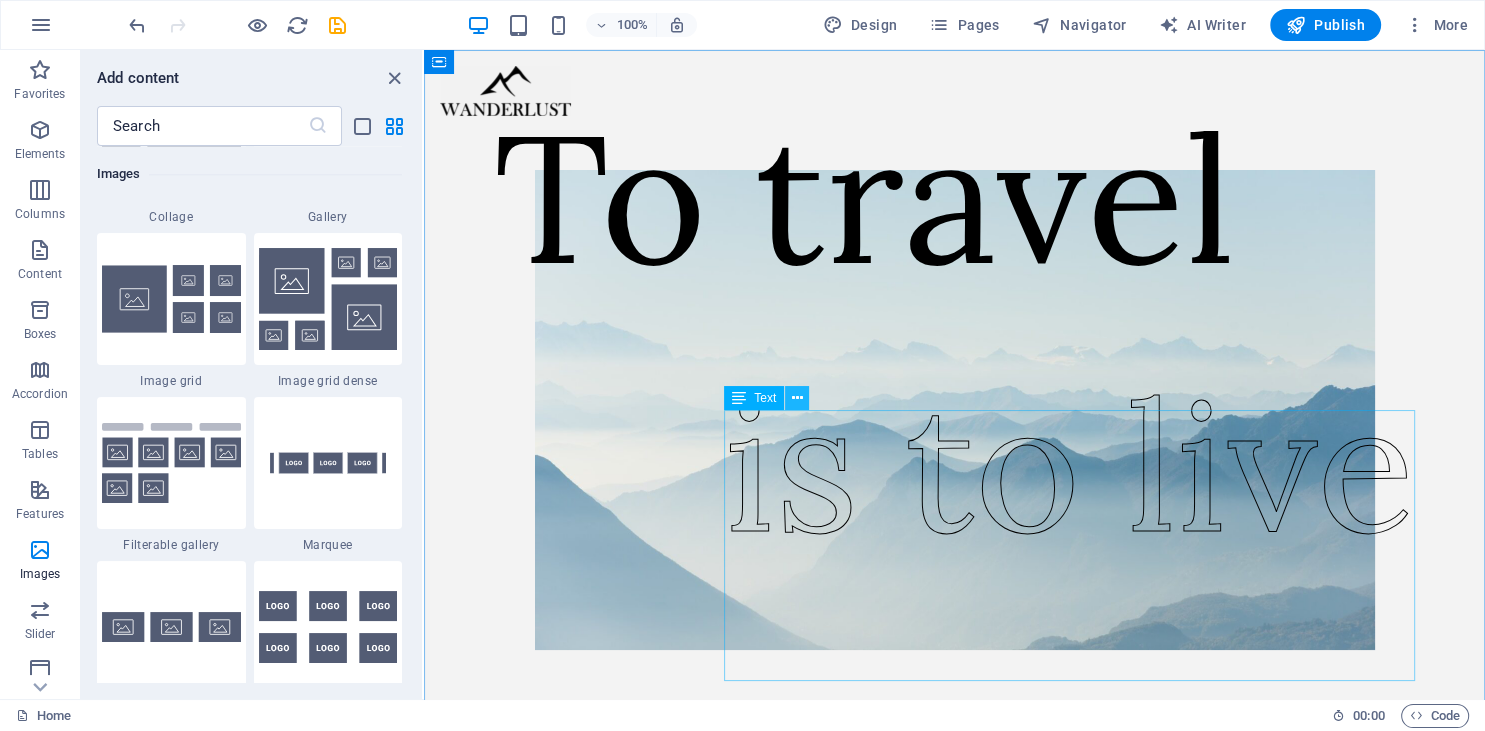 click at bounding box center (797, 398) 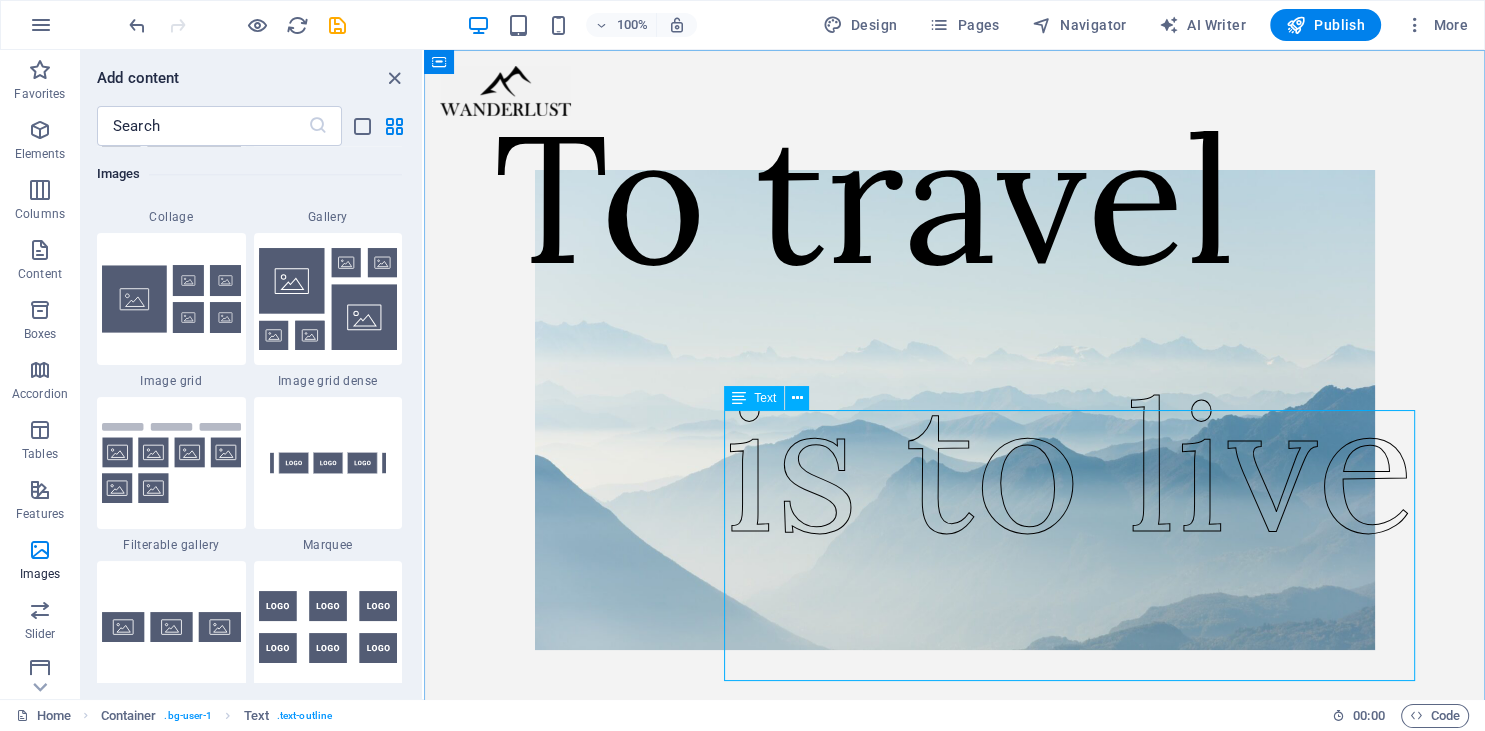 click on "Text" at bounding box center (765, 398) 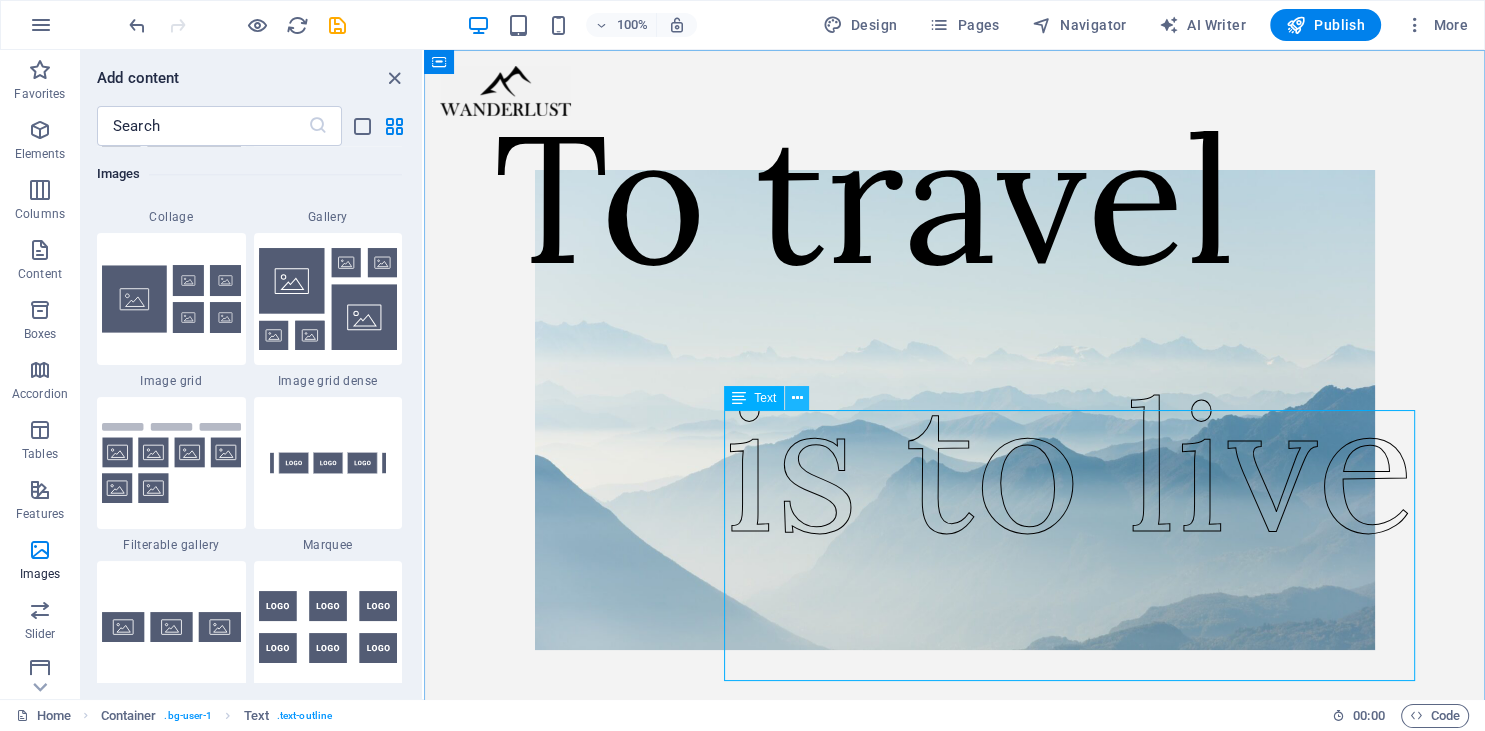 click at bounding box center [797, 398] 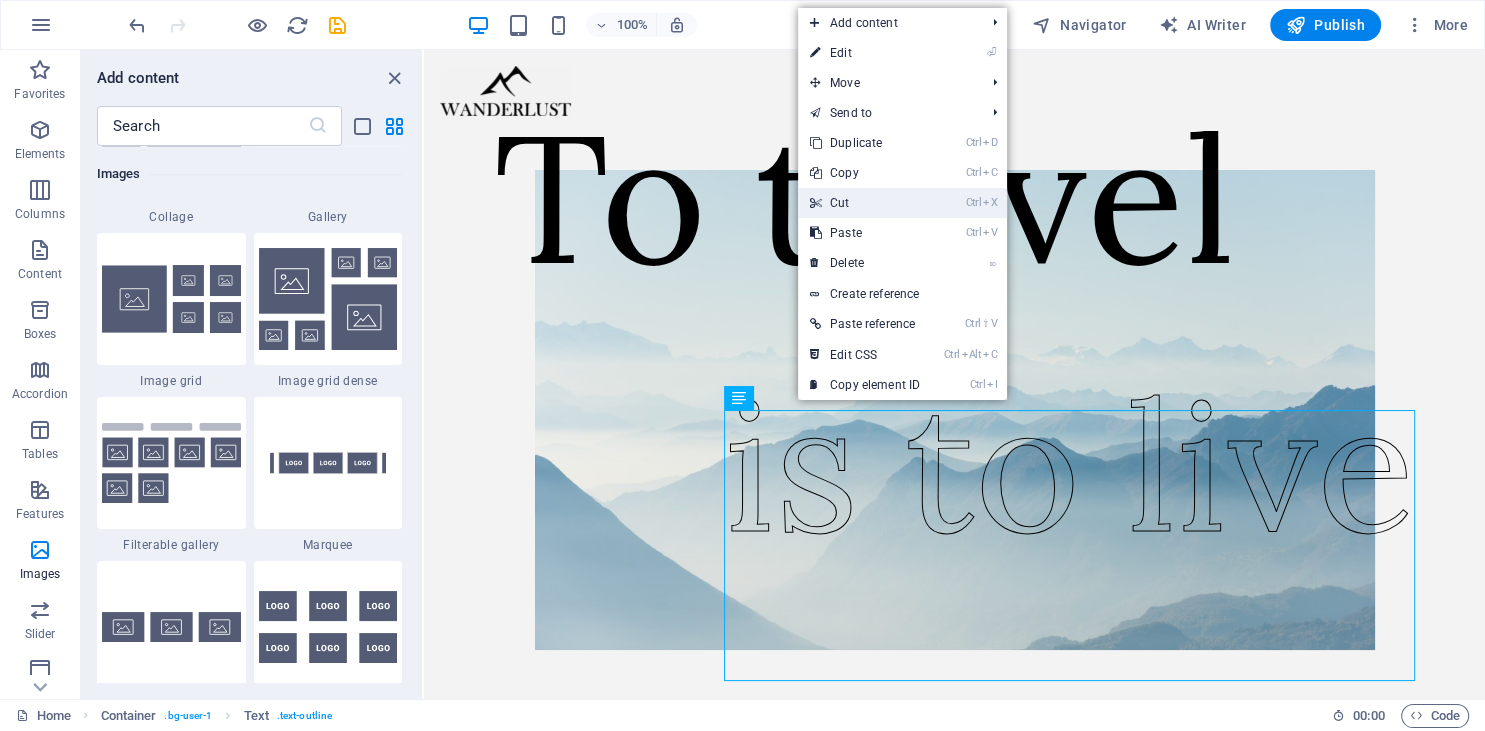 click on "Ctrl X  Cut" at bounding box center [865, 203] 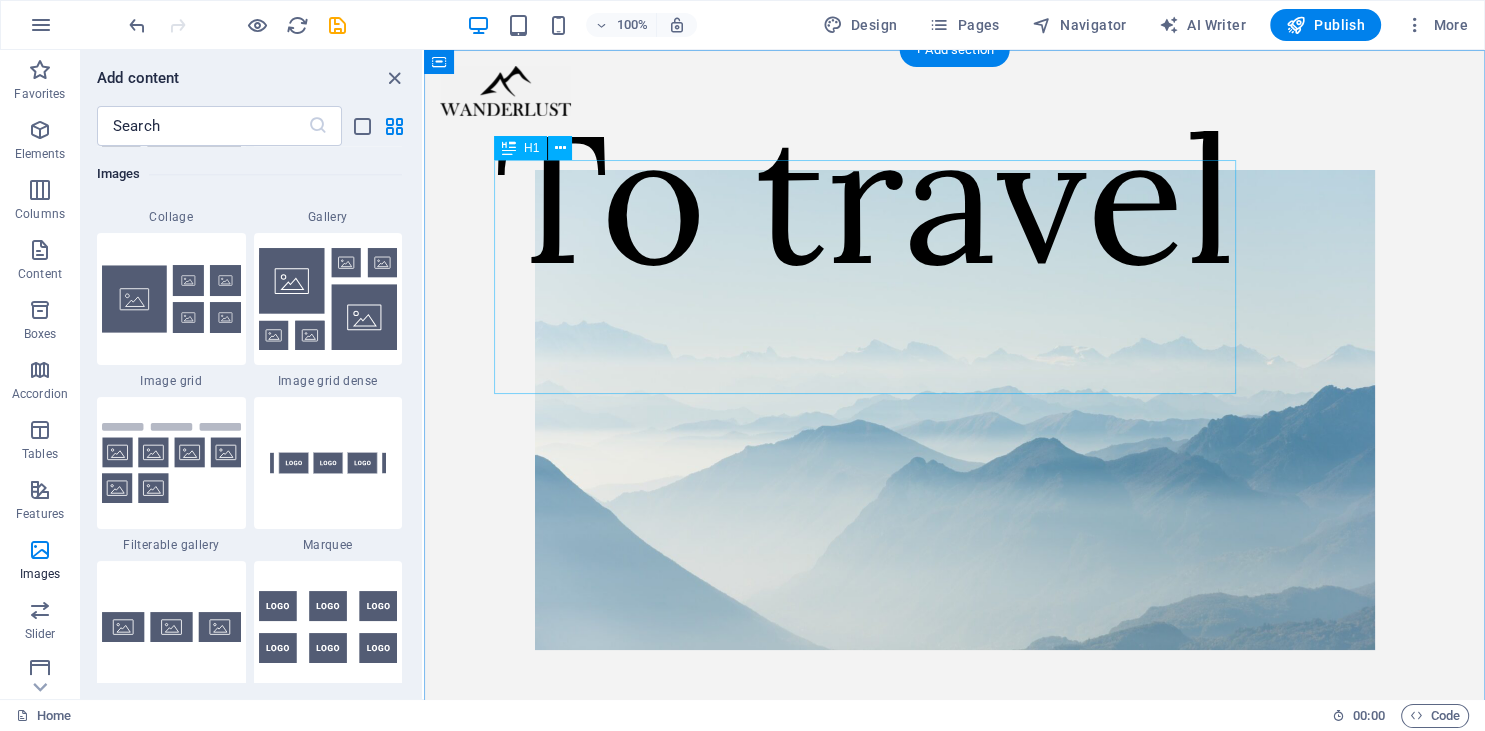 click on "To travel" at bounding box center (865, 197) 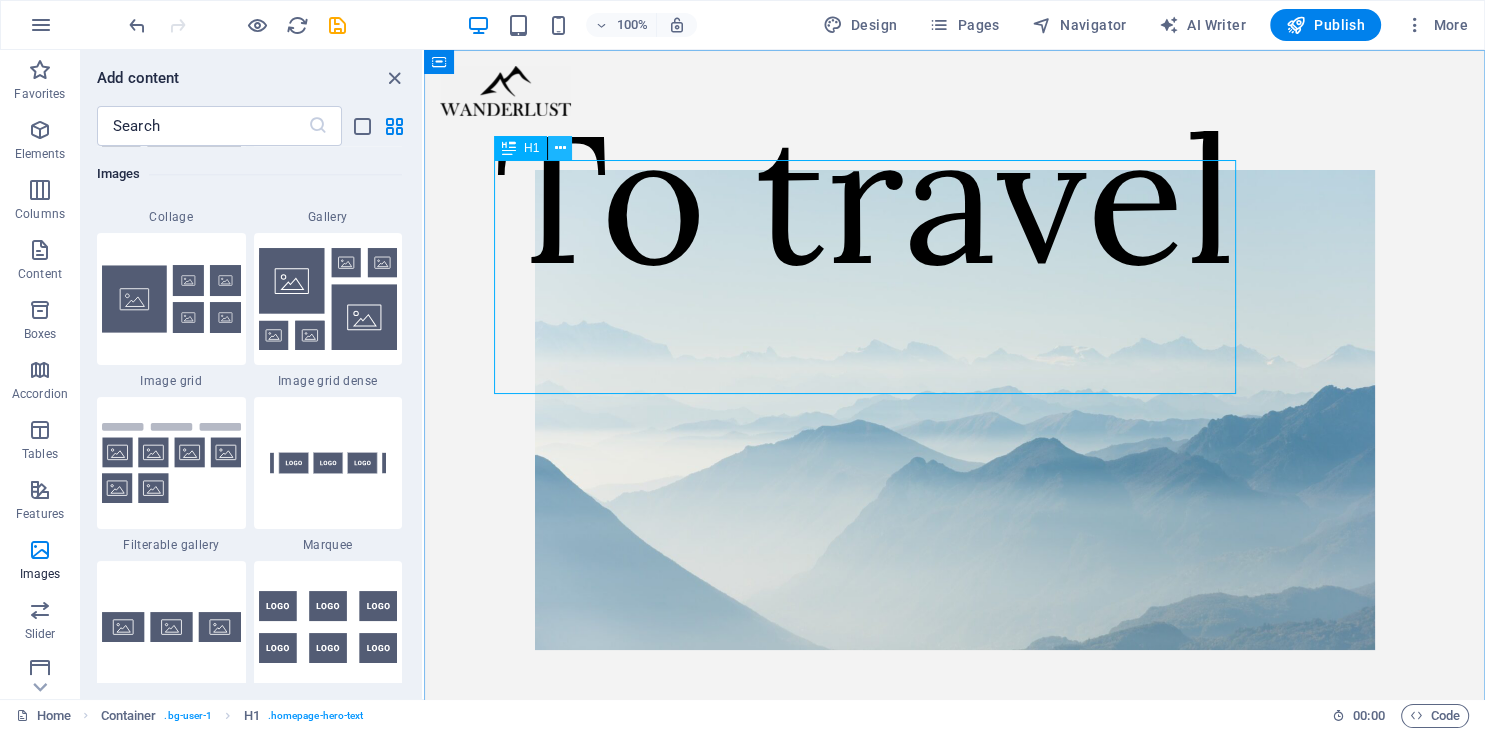 click at bounding box center [560, 148] 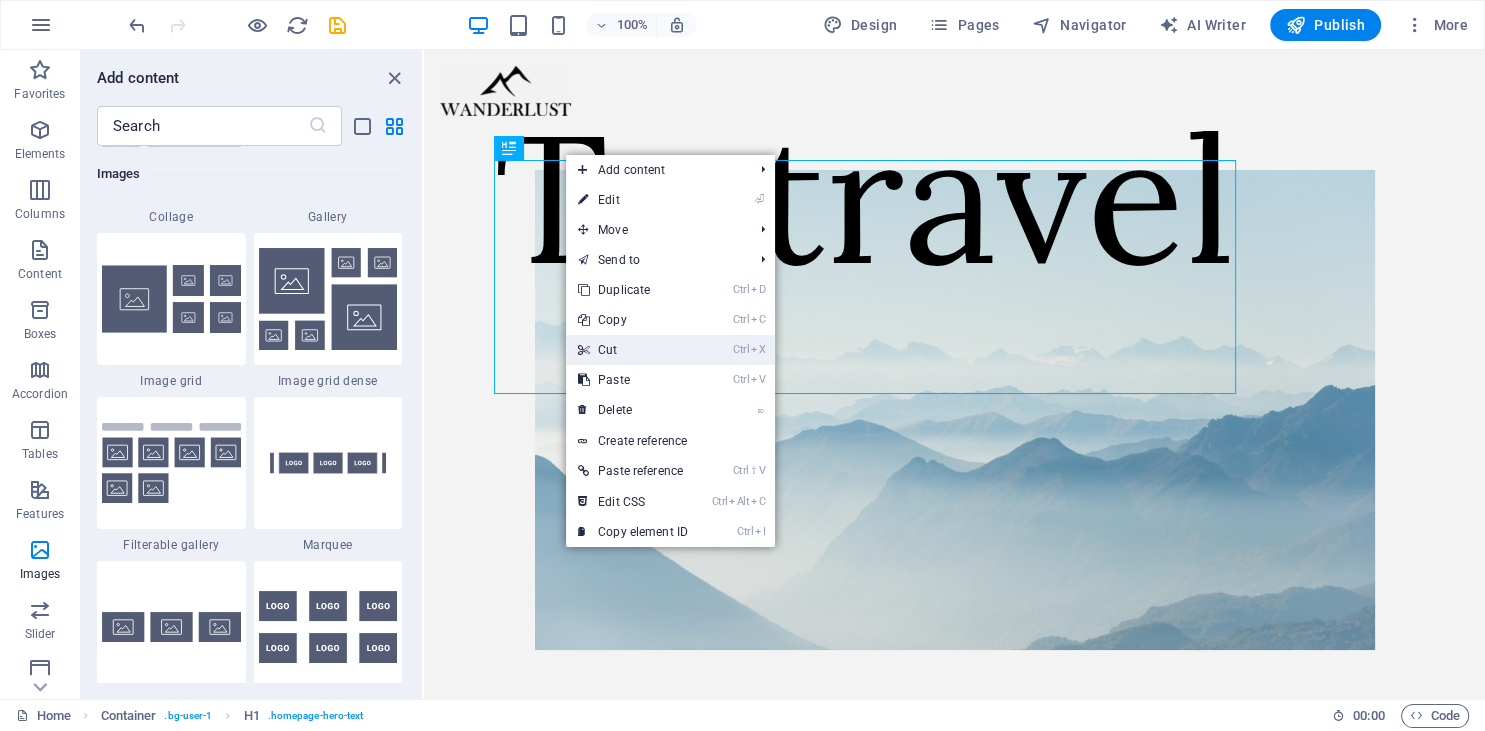 click on "Ctrl X  Cut" at bounding box center (633, 350) 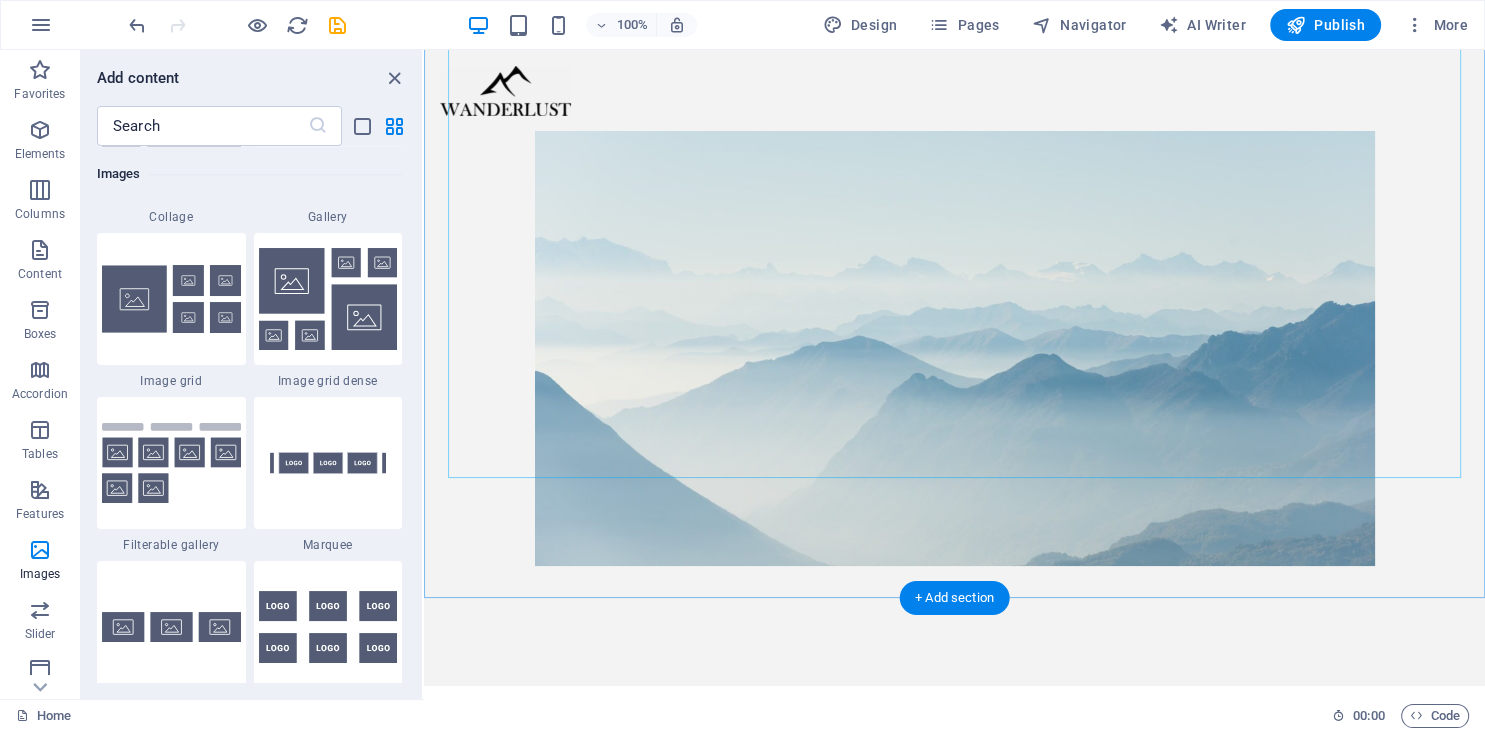 scroll, scrollTop: 300, scrollLeft: 0, axis: vertical 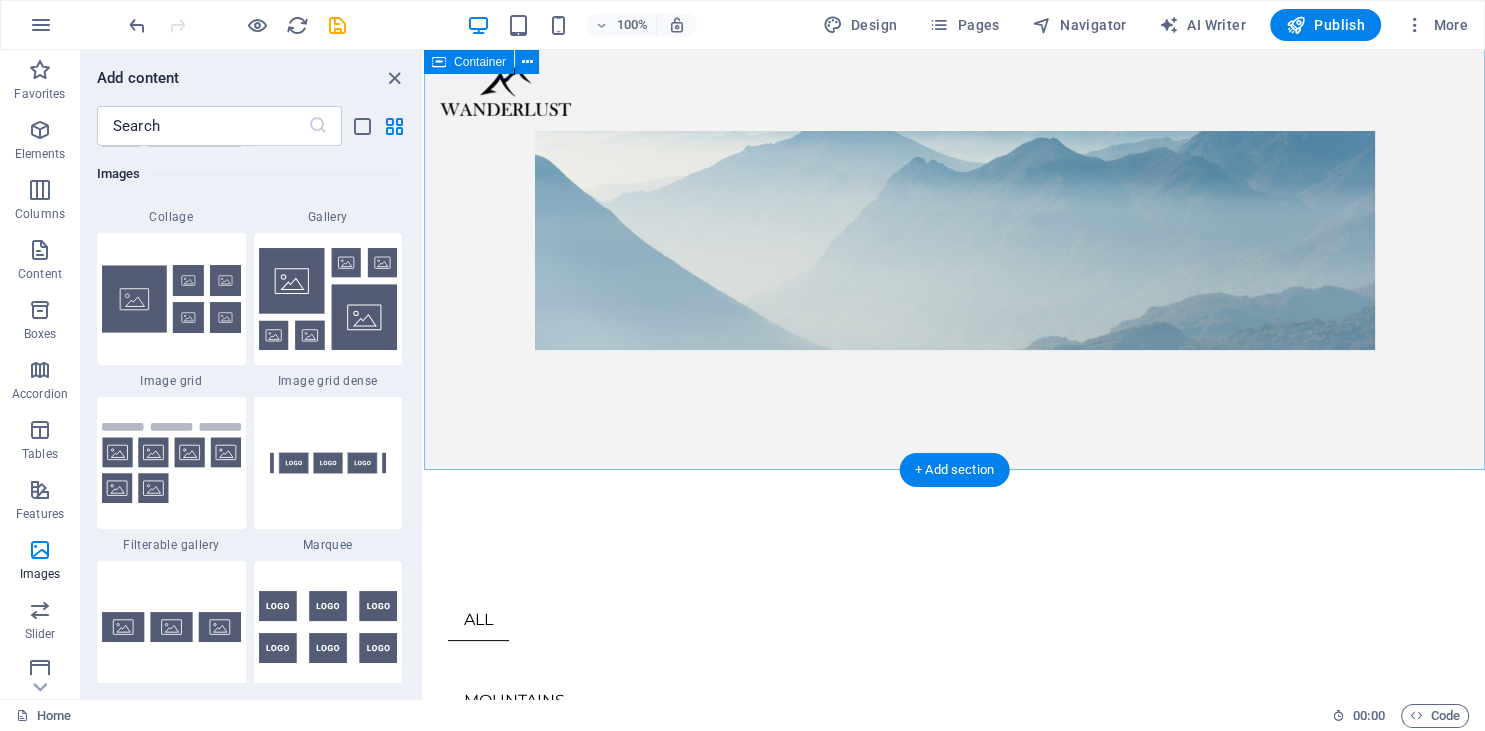 click at bounding box center [954, 110] 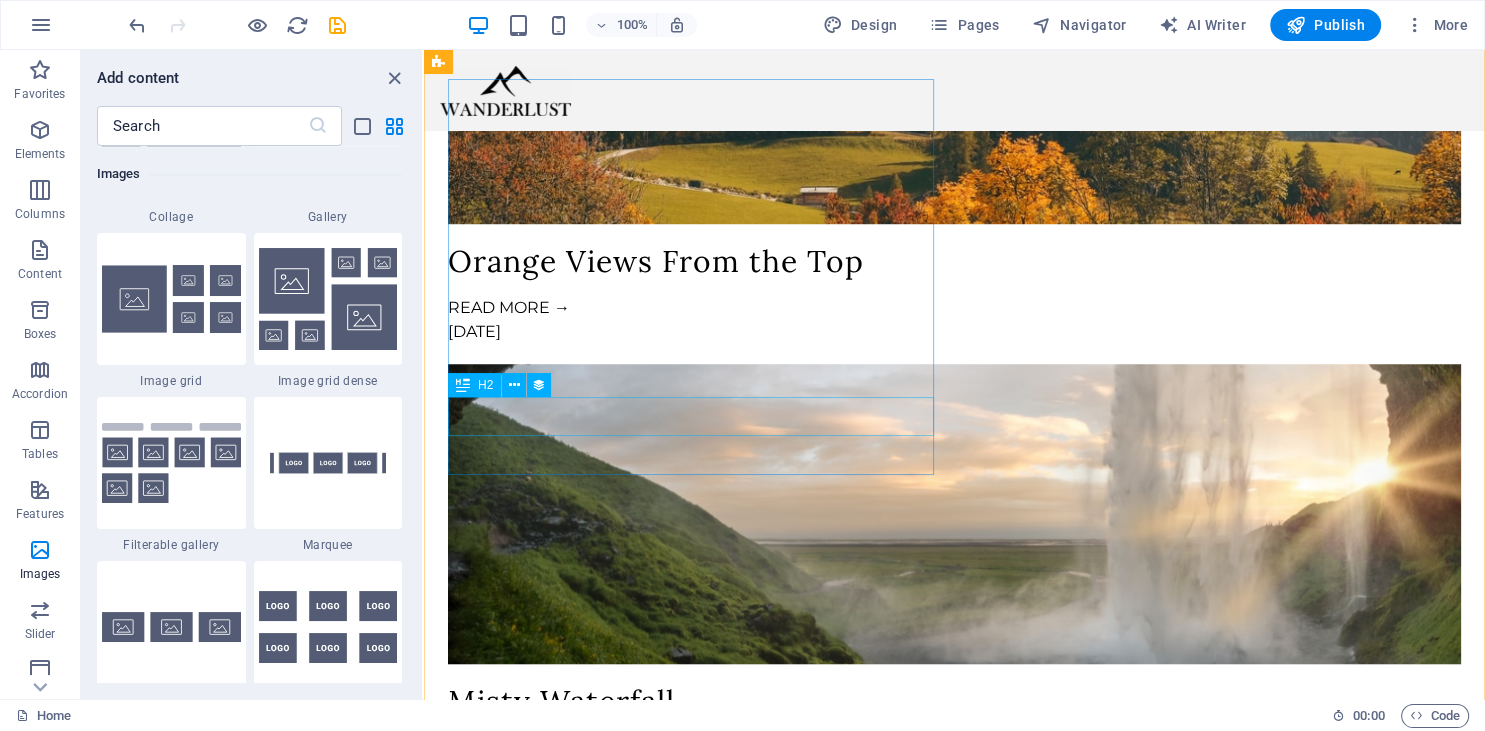 scroll, scrollTop: 1540, scrollLeft: 0, axis: vertical 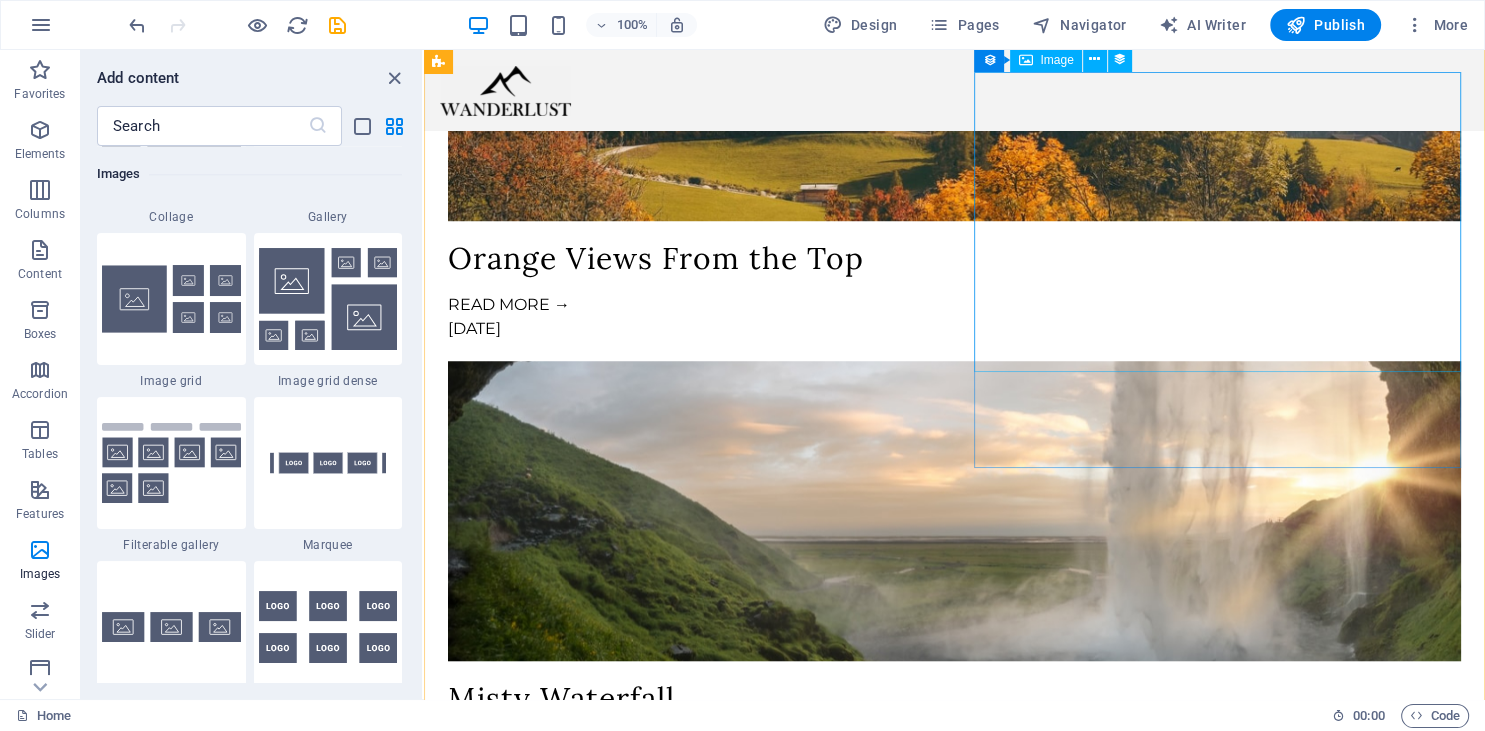 click at bounding box center [954, 1391] 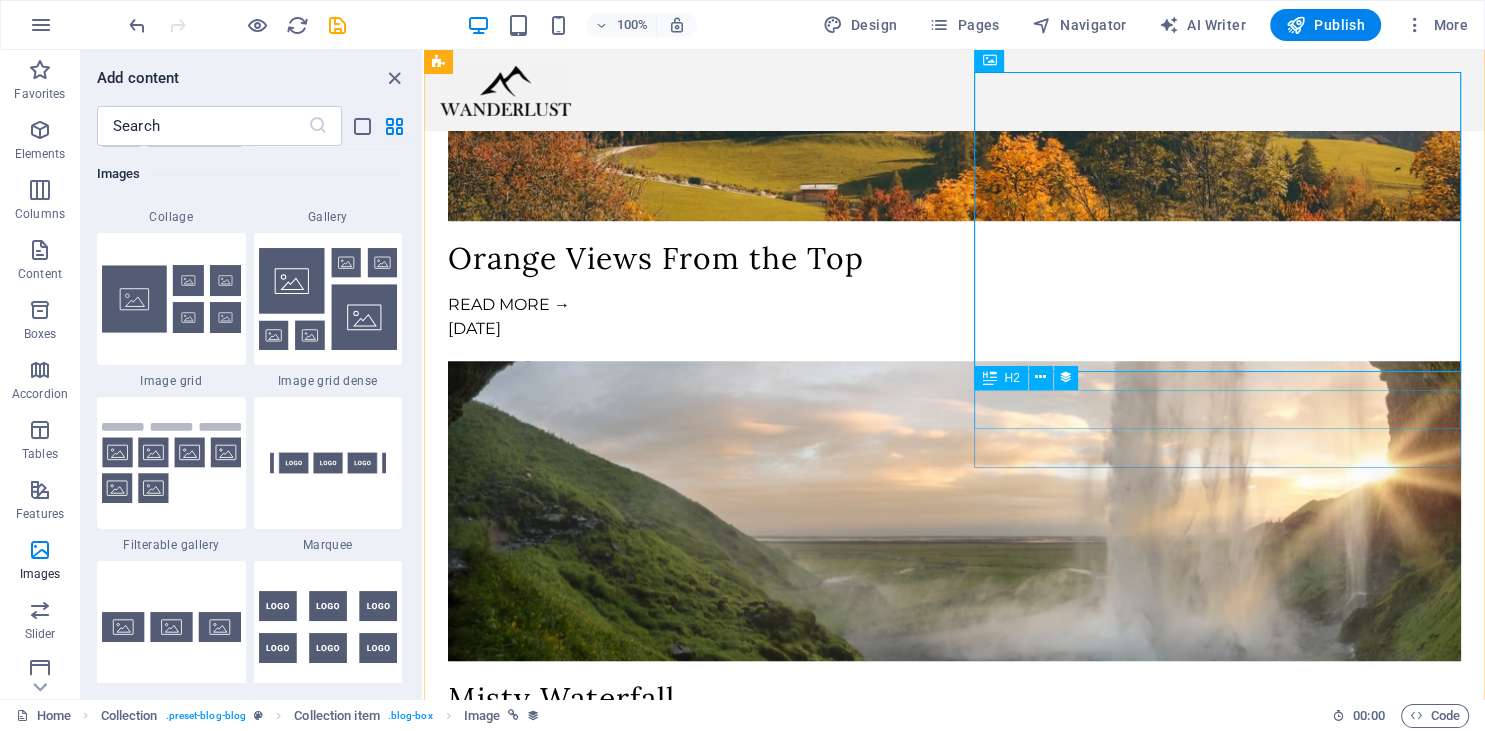 click on "City Sunsets" at bounding box center (954, 1578) 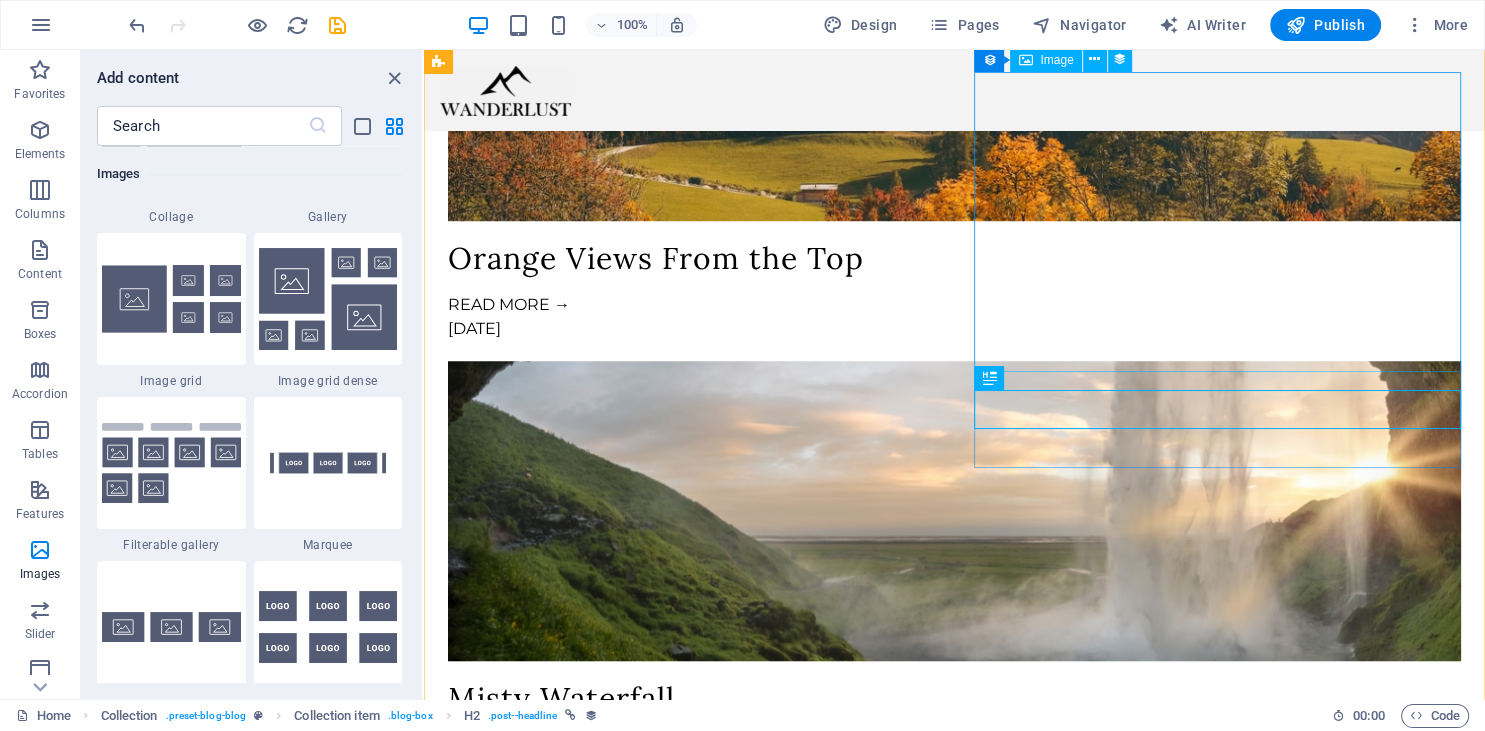 click at bounding box center [954, 1391] 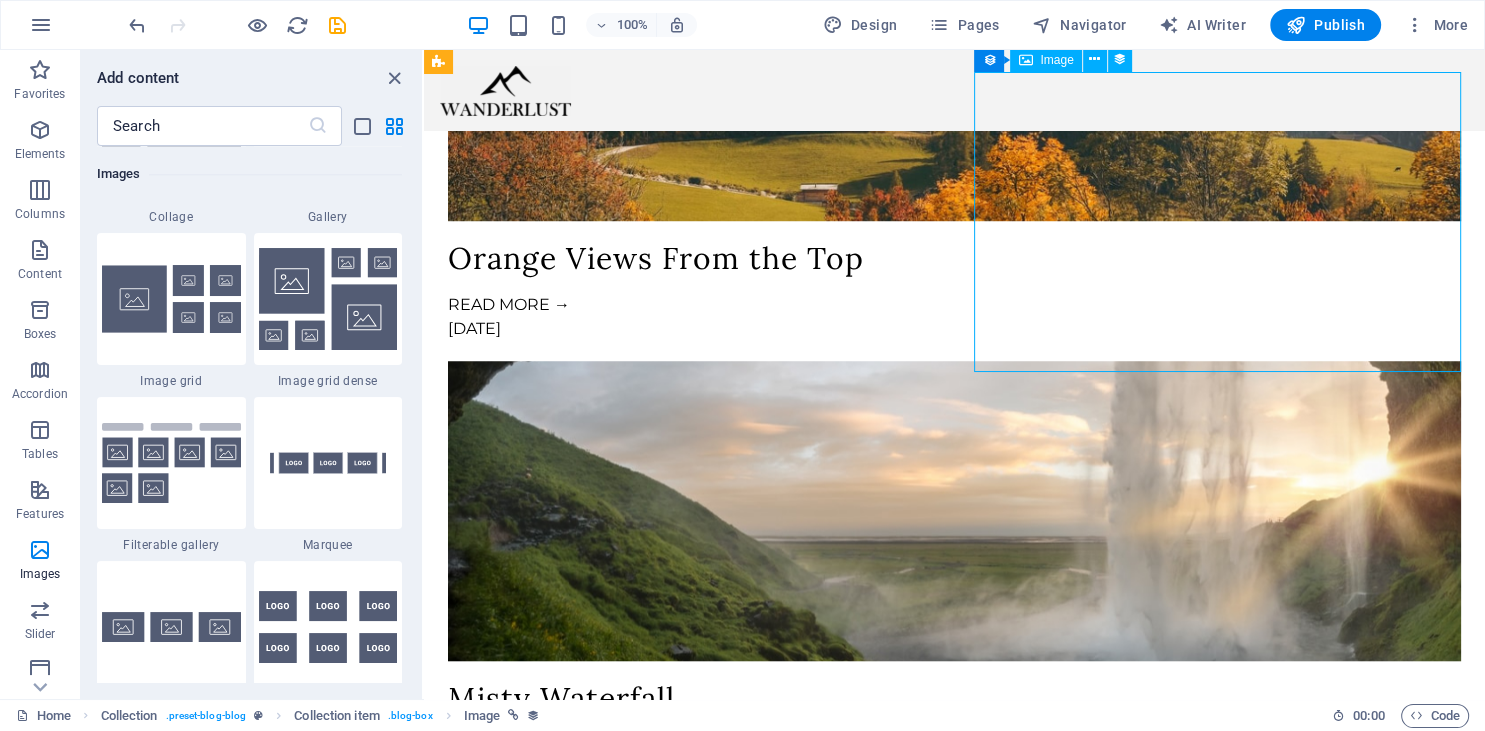click at bounding box center (954, 1391) 